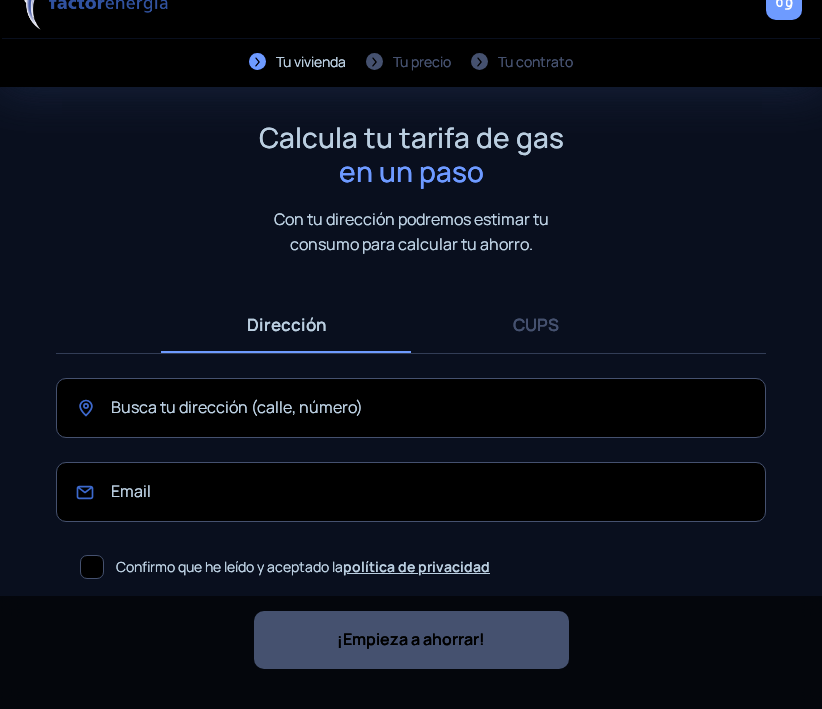 scroll, scrollTop: 39, scrollLeft: 0, axis: vertical 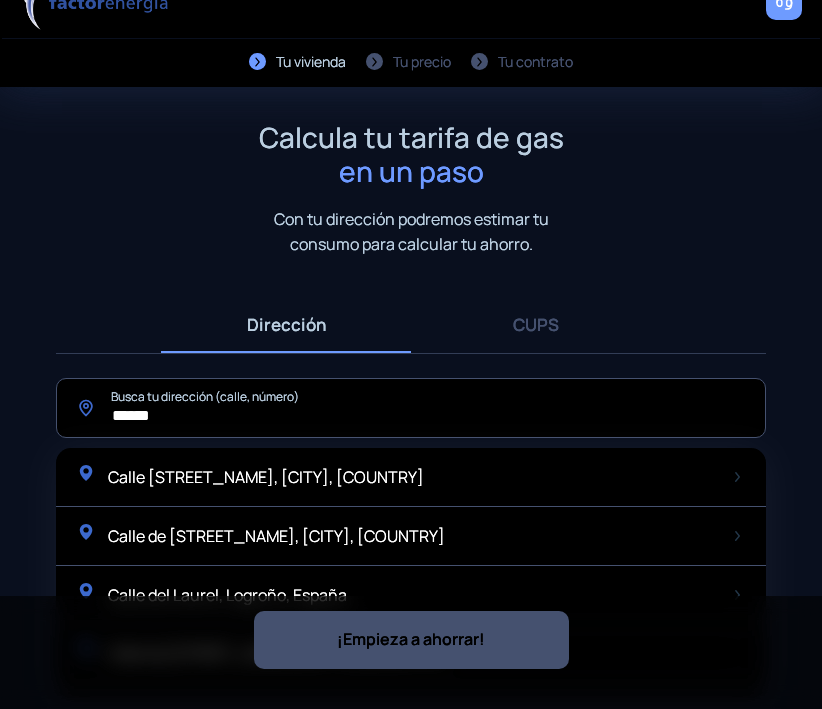 click on "Calcula tu tarifa de gas  en un paso  Con tu dirección podremos estimar tu consumo para calcular tu ahorro." at bounding box center [411, 188] 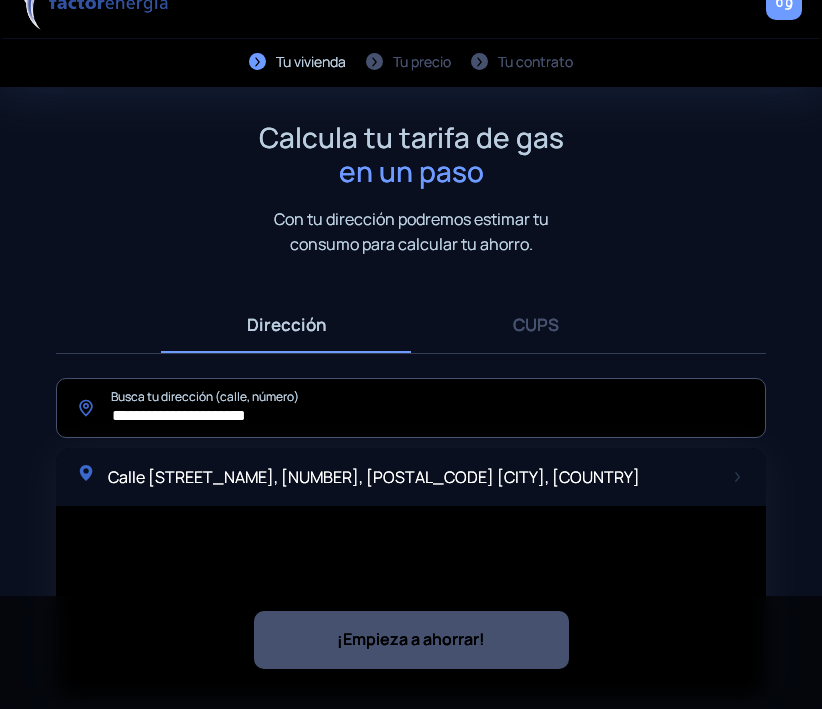 type on "**********" 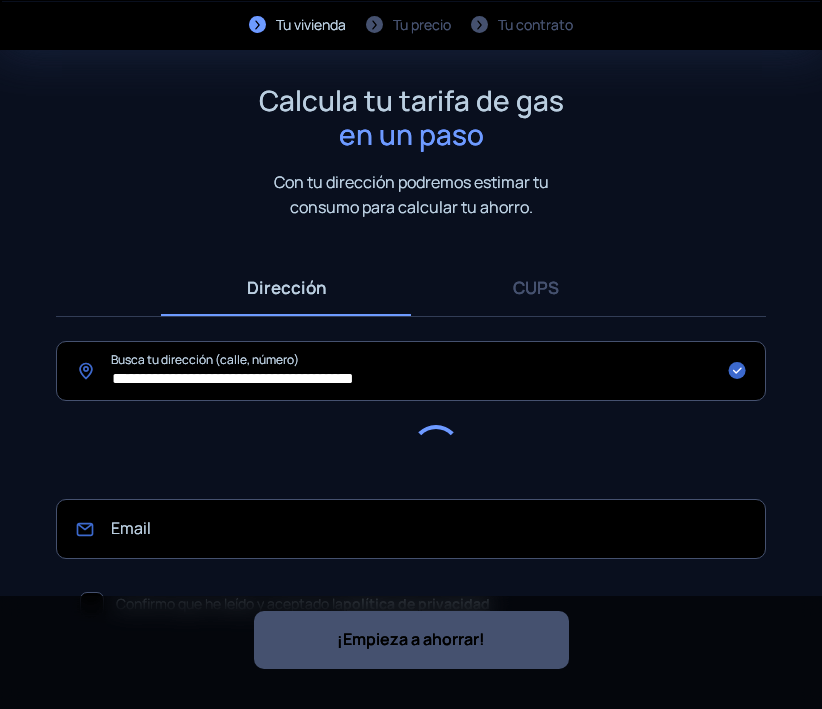 scroll, scrollTop: 113, scrollLeft: 0, axis: vertical 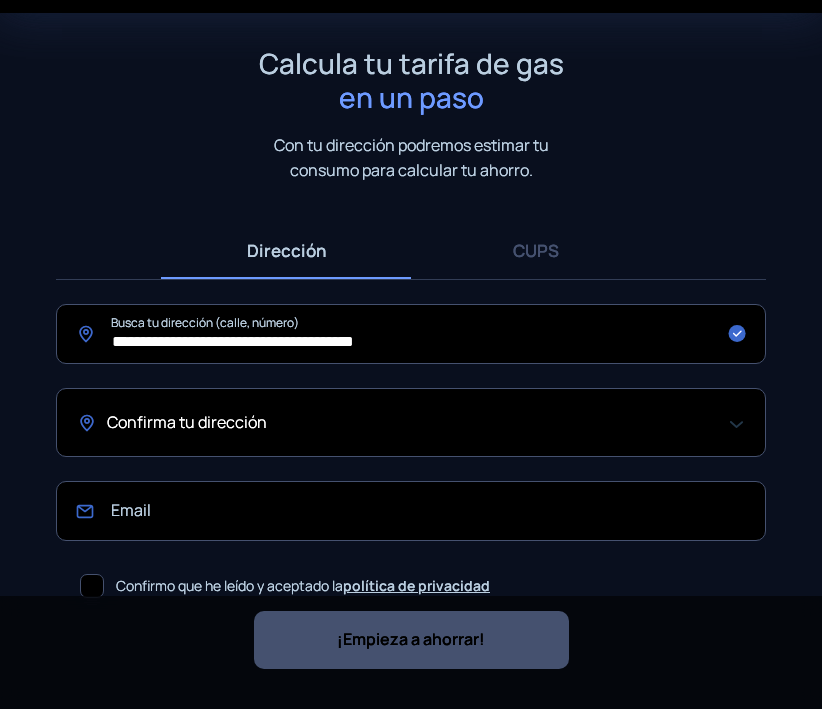 click on "Confirma tu dirección" at bounding box center [406, 423] 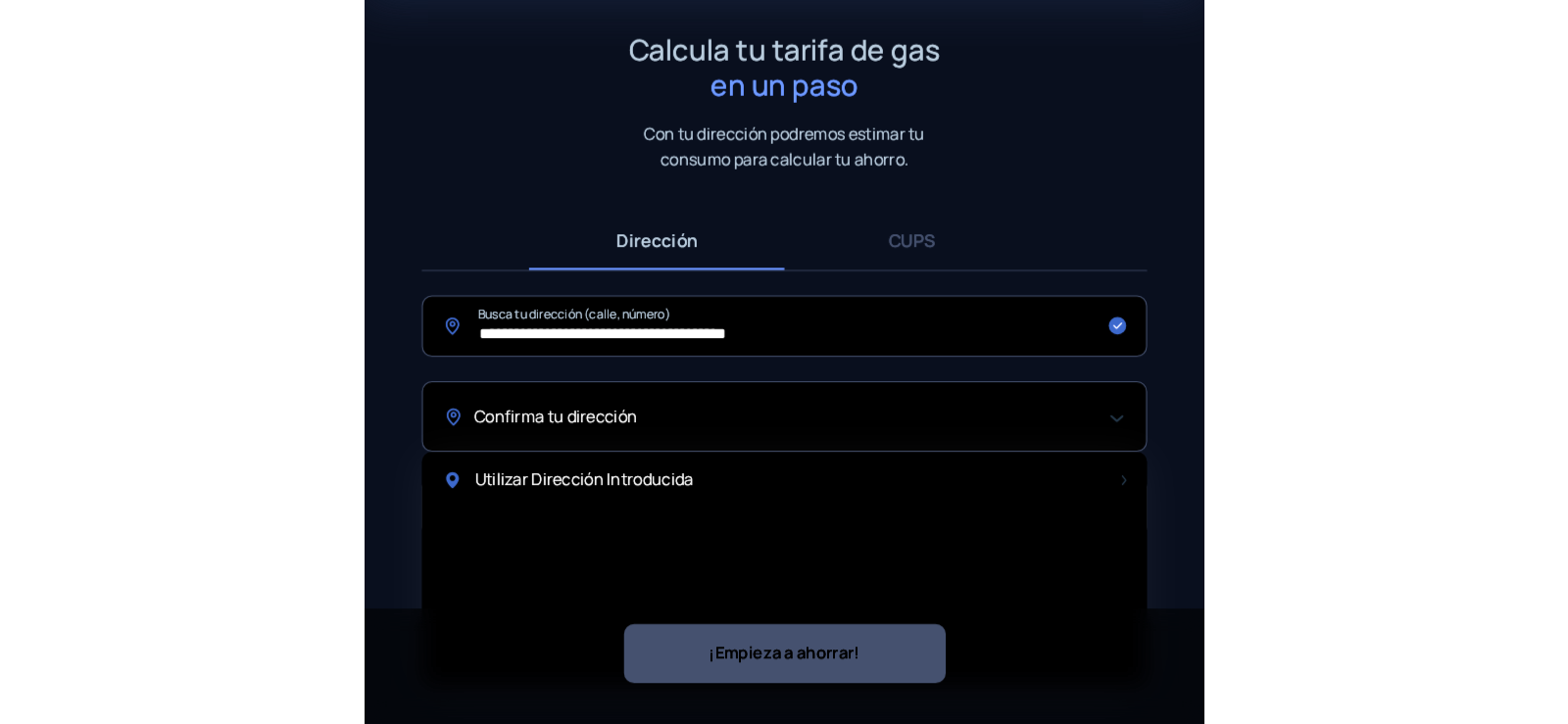 scroll, scrollTop: 129, scrollLeft: 0, axis: vertical 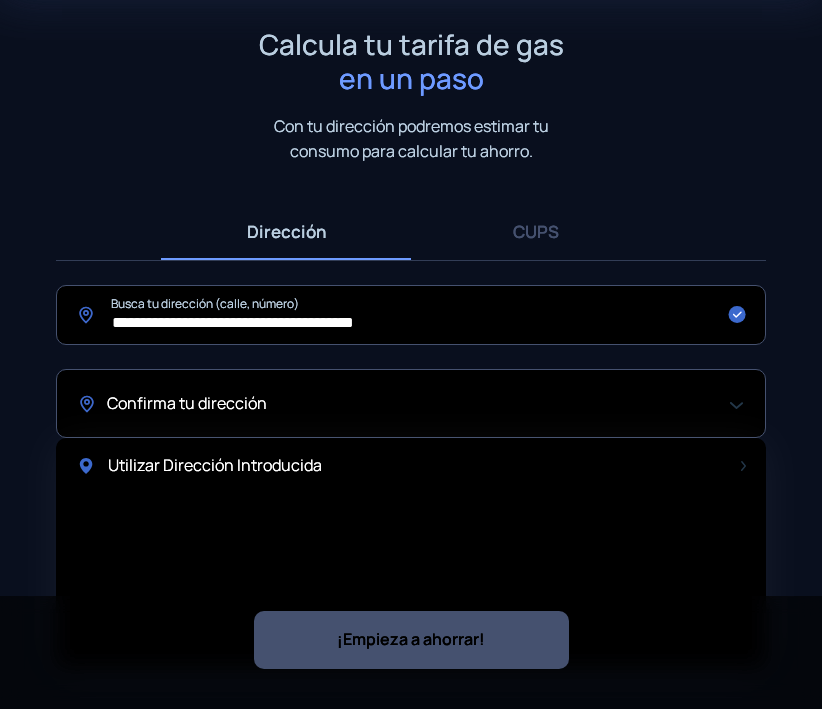 drag, startPoint x: 263, startPoint y: 420, endPoint x: 278, endPoint y: 418, distance: 15.132746 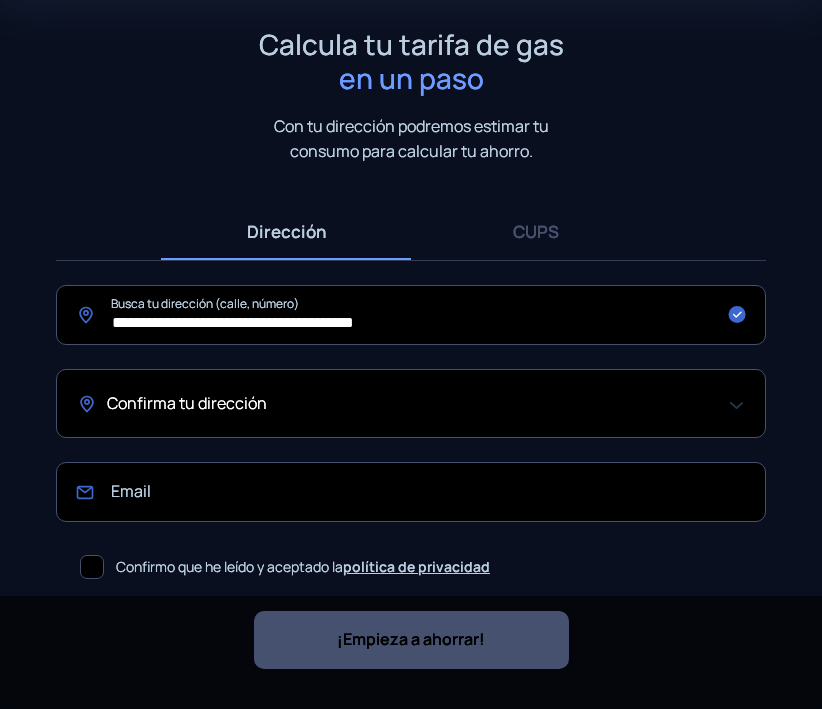 click on "Confirma tu dirección" at bounding box center (411, 403) 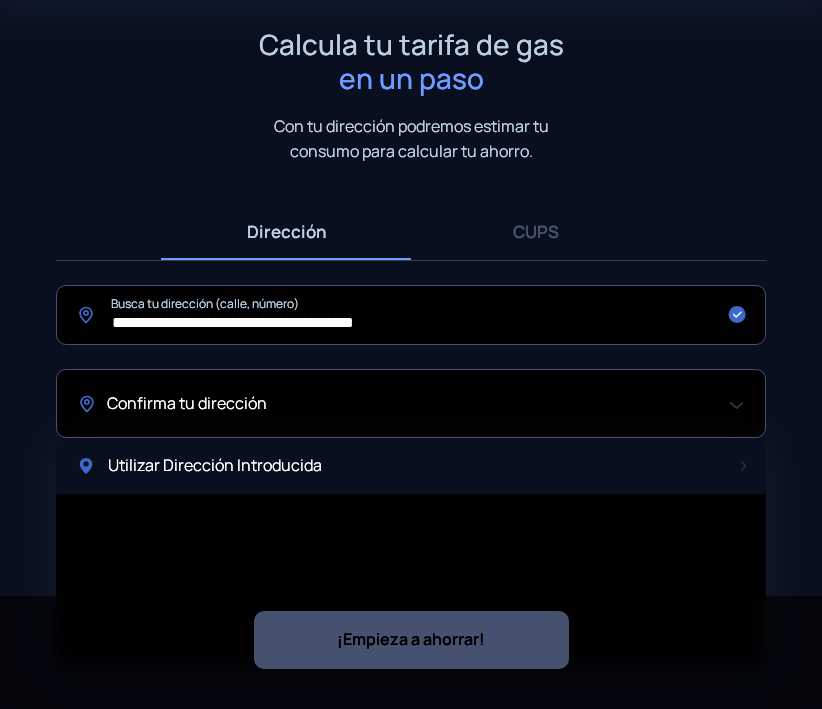 click on "Utilizar Dirección Introducida" at bounding box center [215, 466] 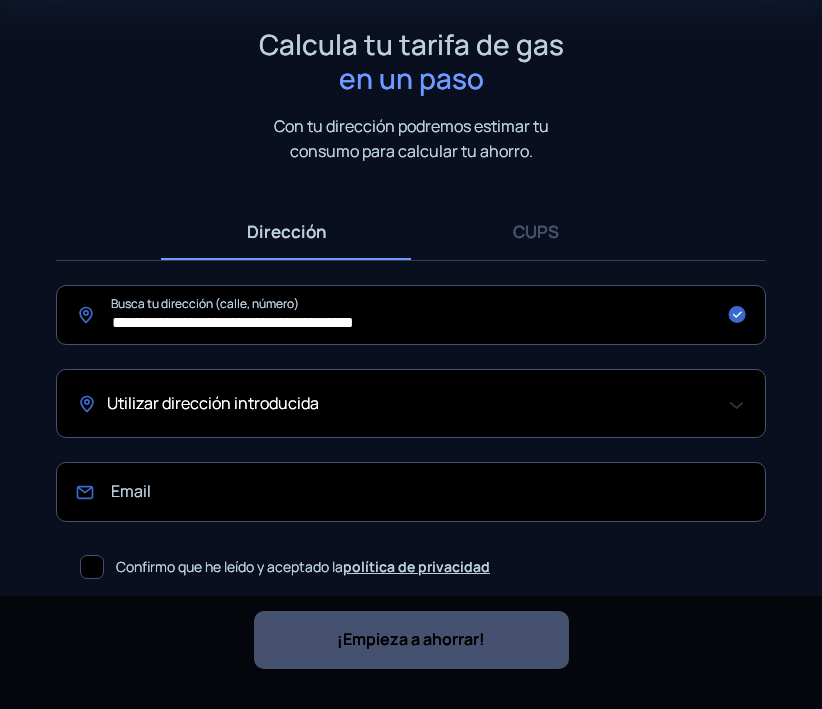click on "Utilizar dirección introducida" at bounding box center [406, 404] 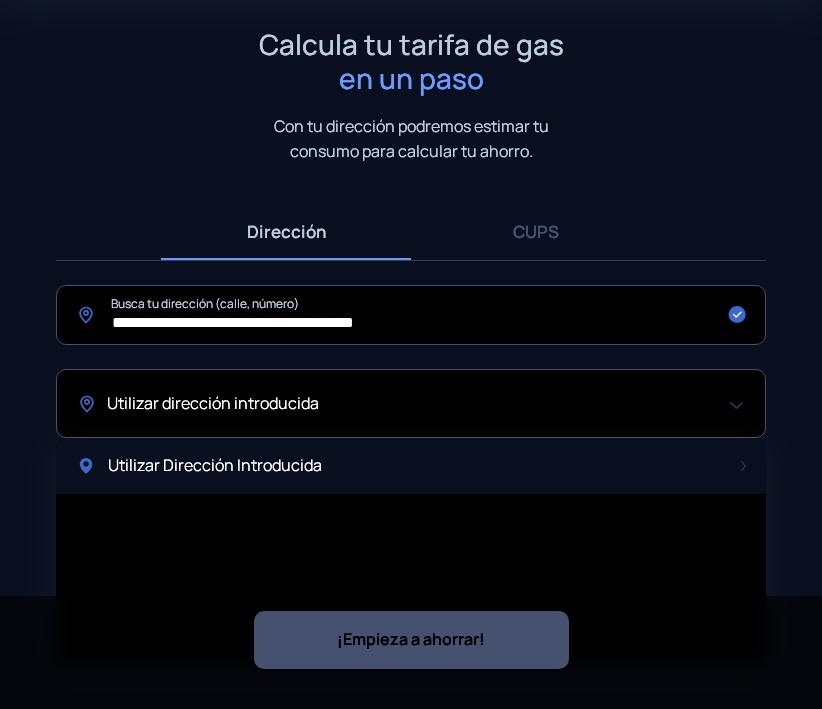 click on "Utilizar Dirección Introducida" at bounding box center [215, 466] 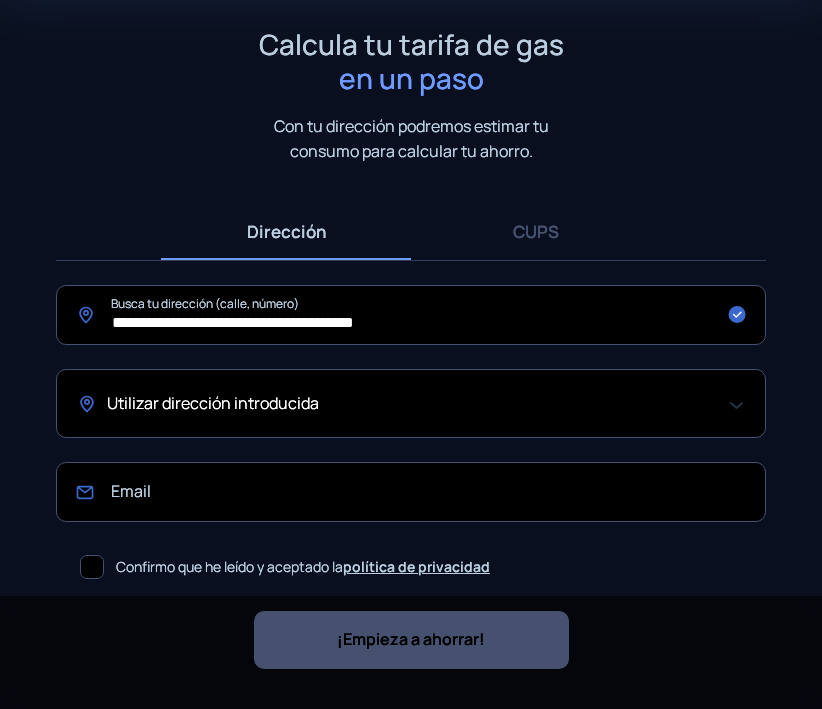 click on "Confirmo que he leído y aceptado la  política de privacidad" at bounding box center [303, 567] 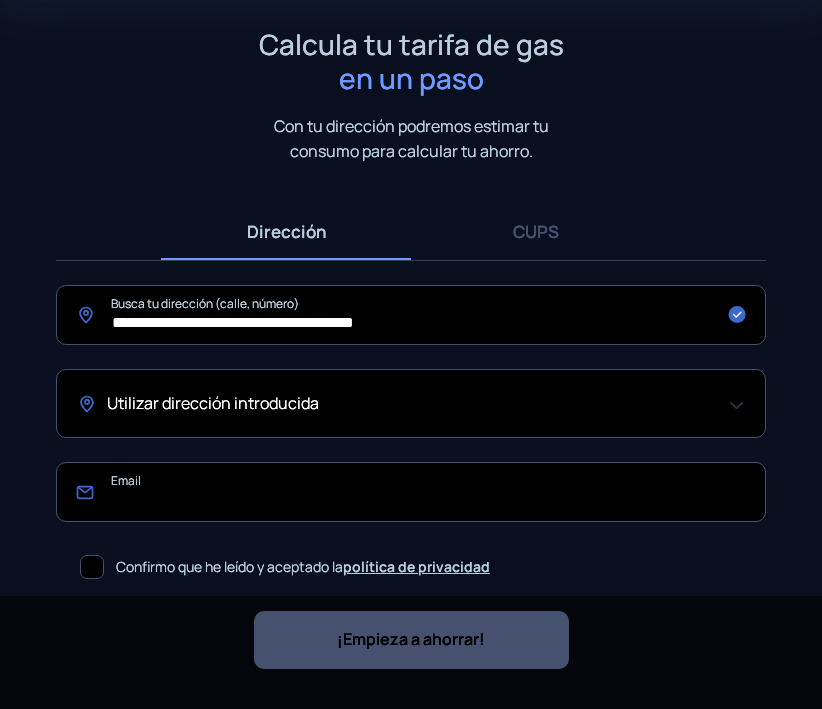 click at bounding box center (411, 492) 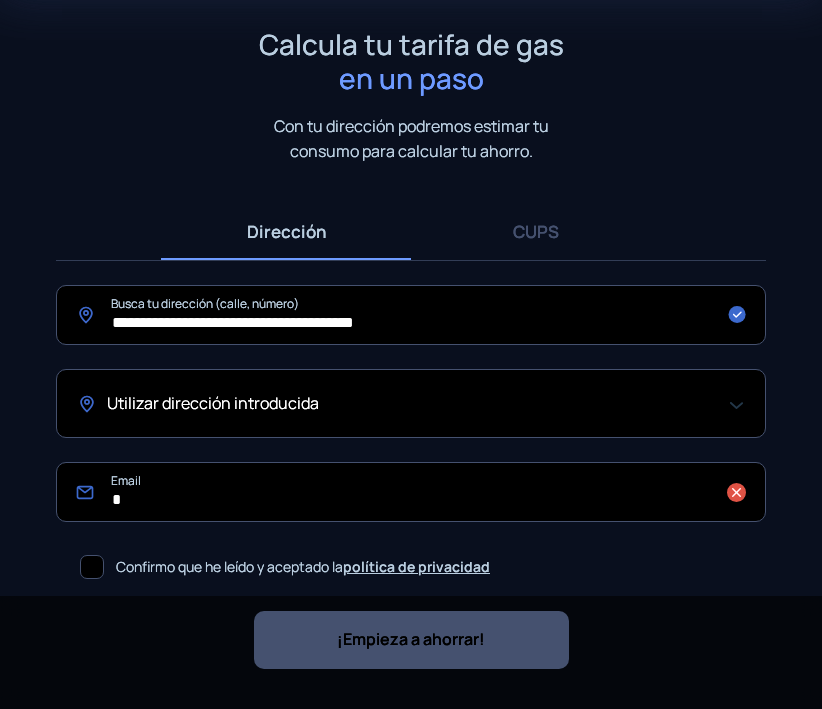 click on "Utilizar dirección introducida" at bounding box center [213, 404] 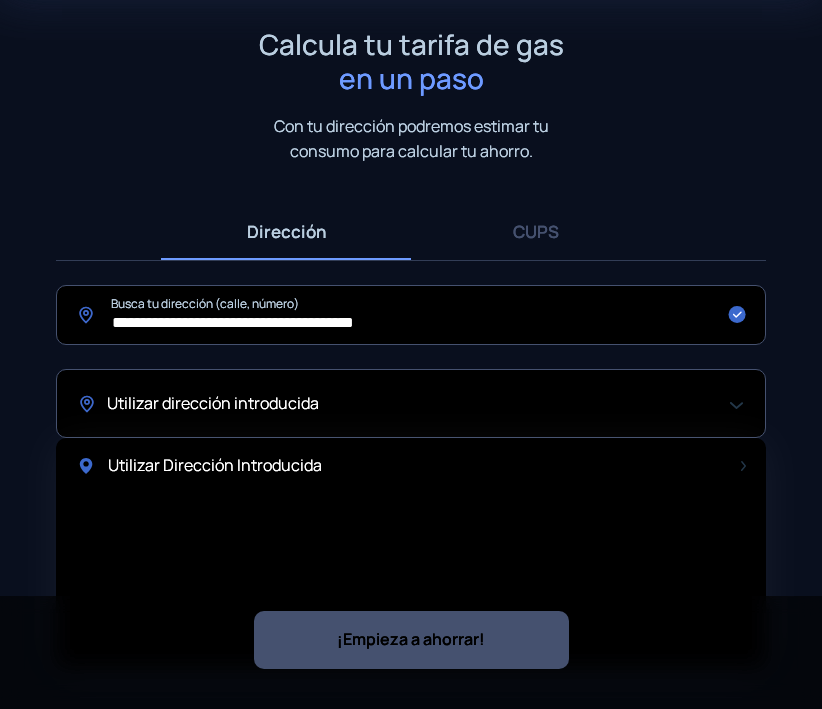 drag, startPoint x: 296, startPoint y: 412, endPoint x: 387, endPoint y: 426, distance: 92.070625 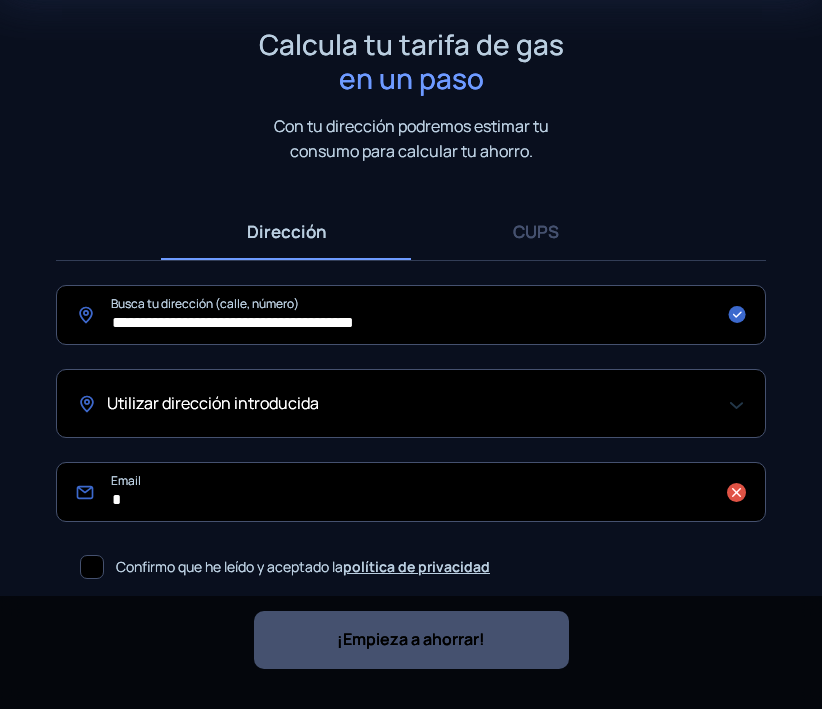 click on "*" at bounding box center [411, 492] 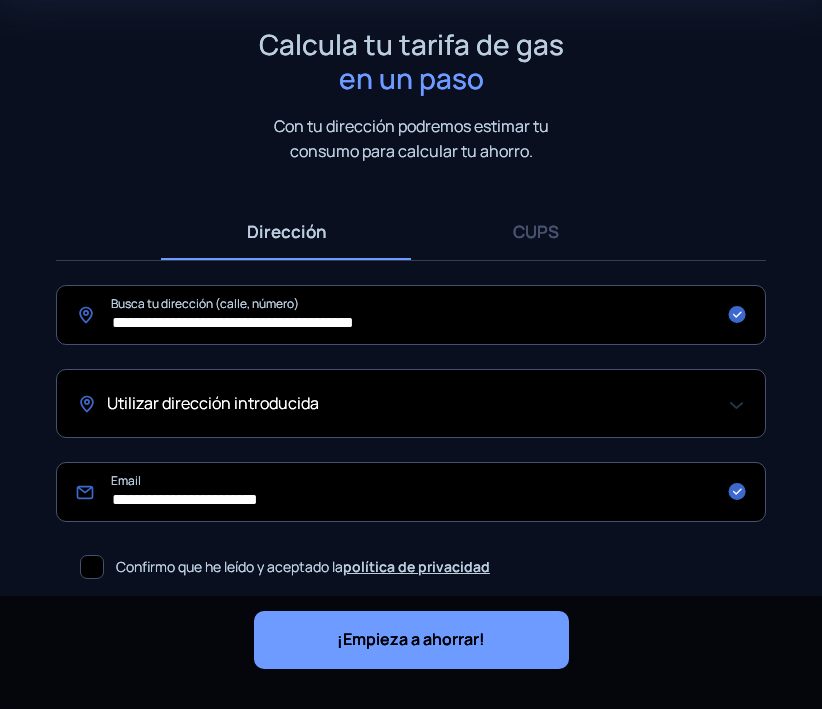 type on "**********" 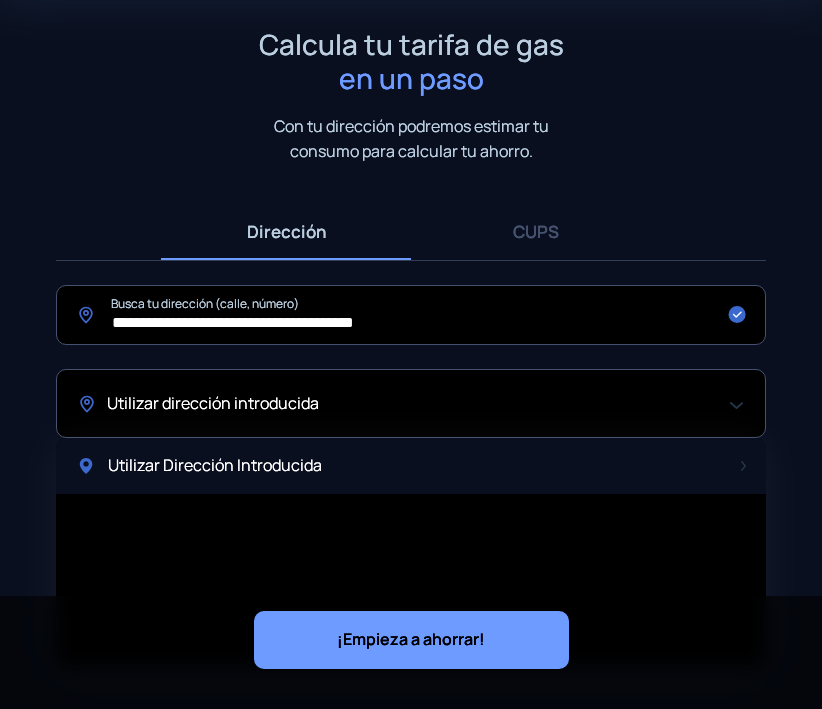 click on "Utilizar Dirección Introducida" at bounding box center [215, 466] 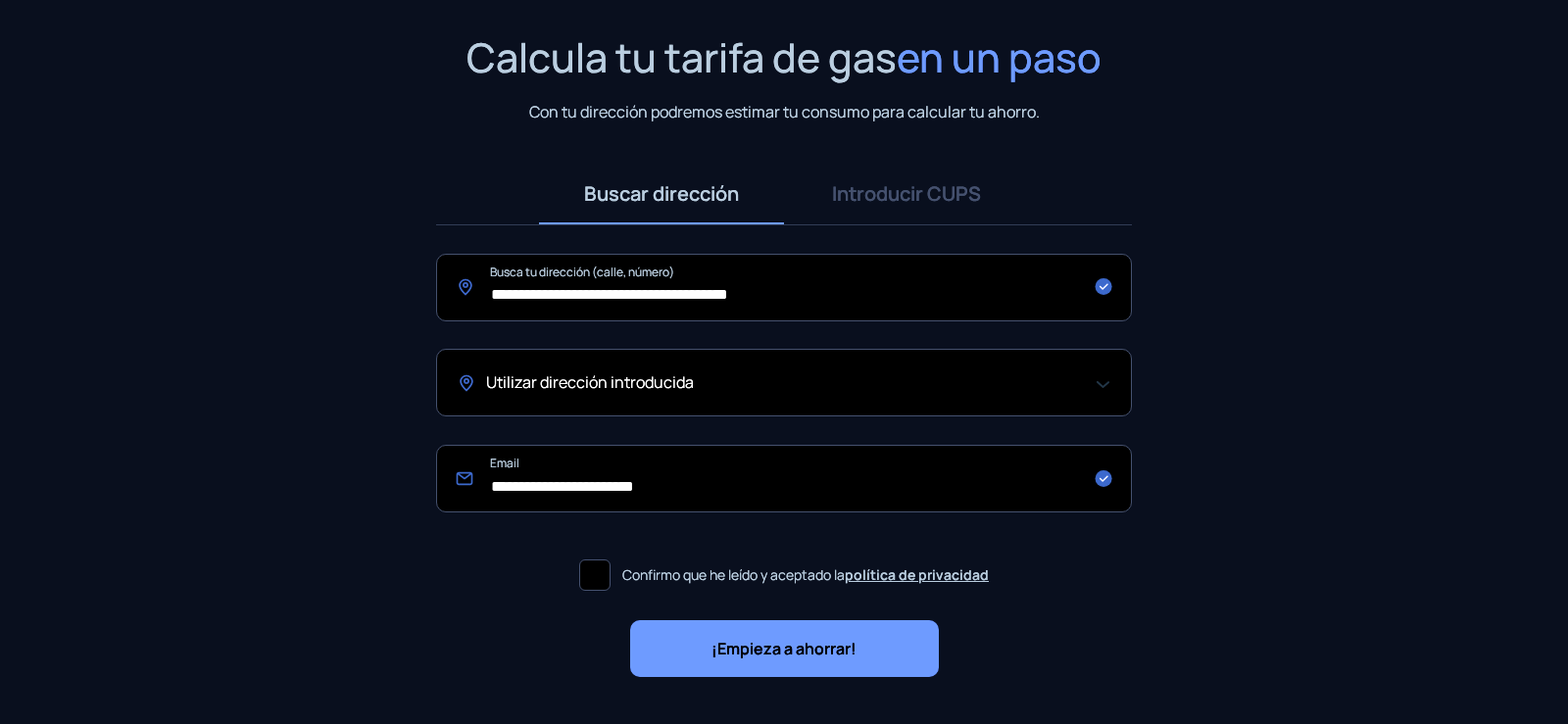 drag, startPoint x: 687, startPoint y: 391, endPoint x: 698, endPoint y: 398, distance: 13.038405 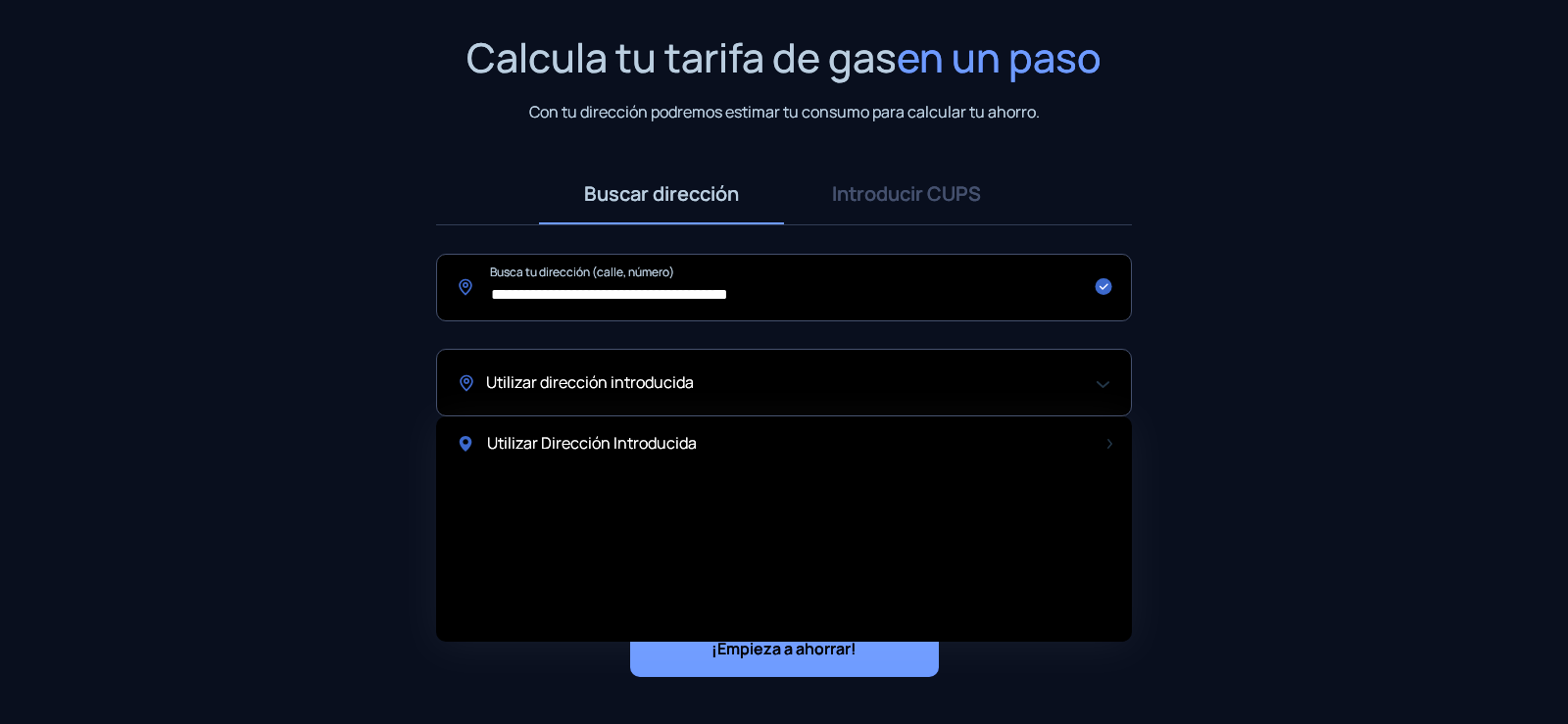 click on "Utilizar dirección introducida" at bounding box center [779, 383] 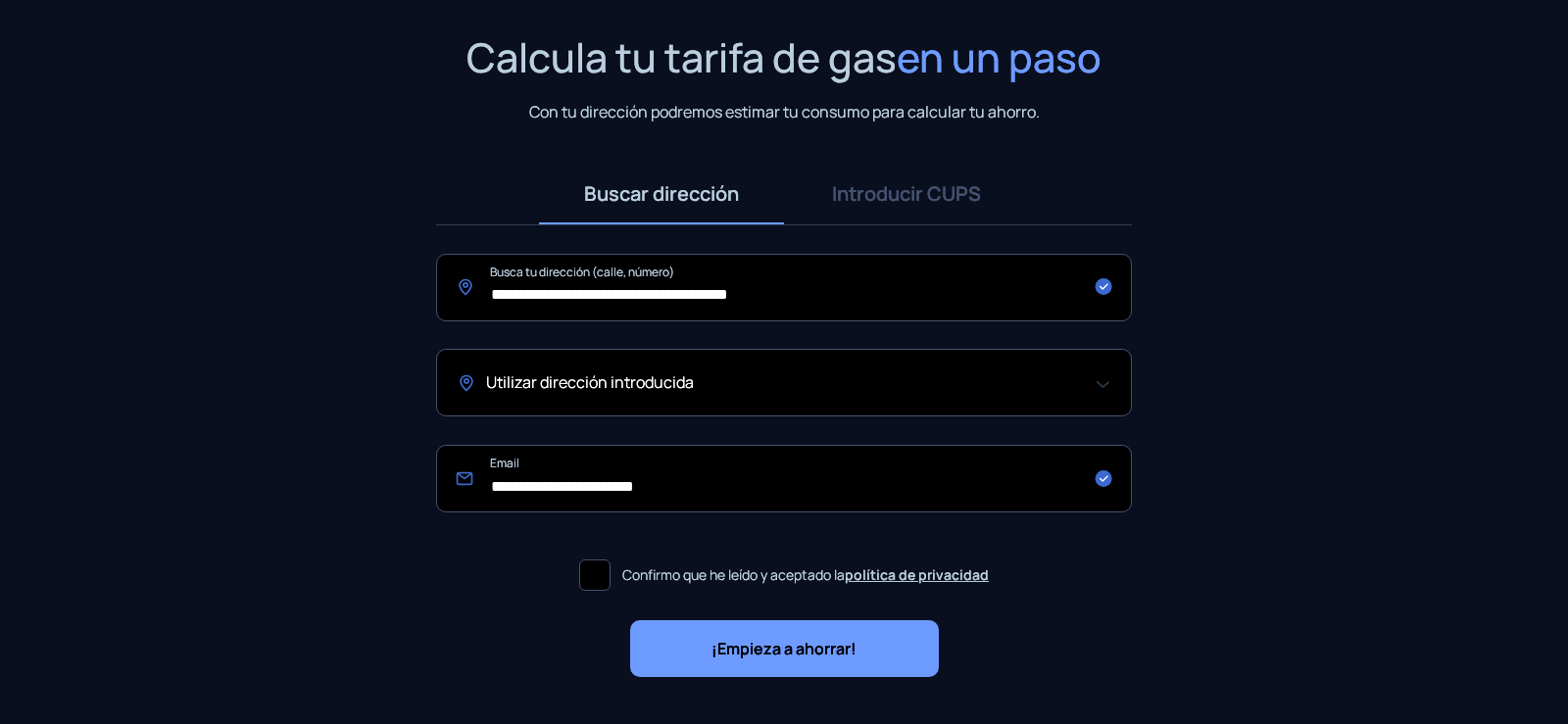 click on "**********" at bounding box center (784, 287) 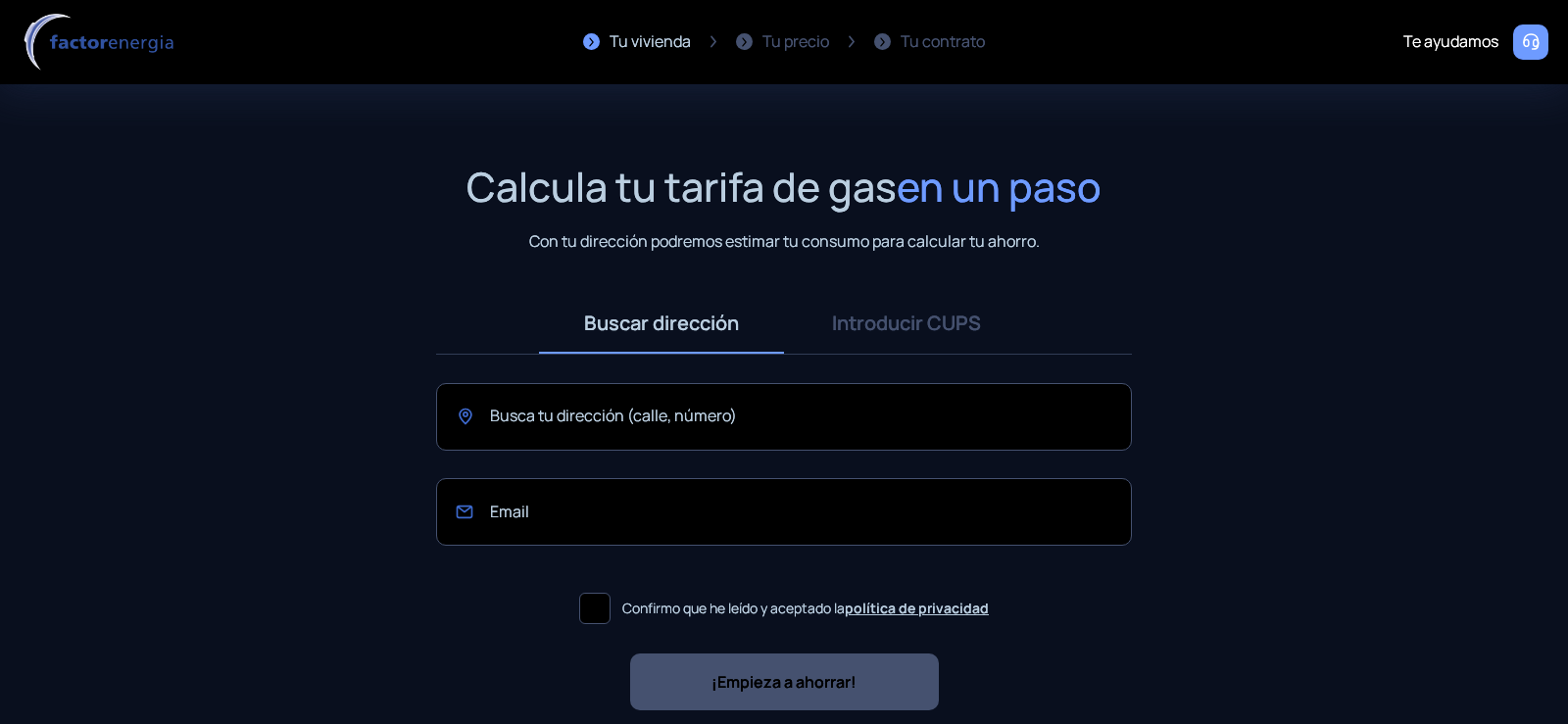 scroll, scrollTop: 0, scrollLeft: 0, axis: both 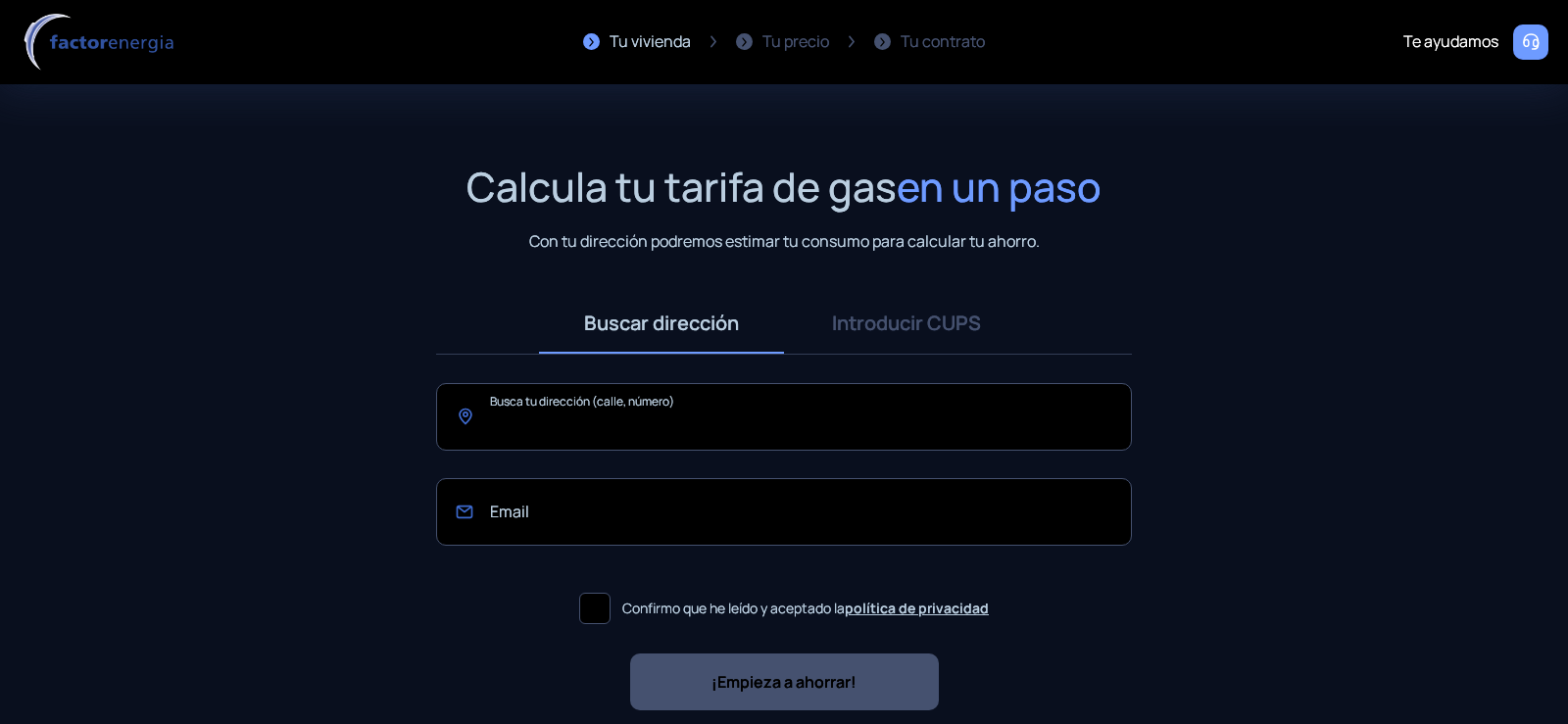 click at bounding box center [784, 416] 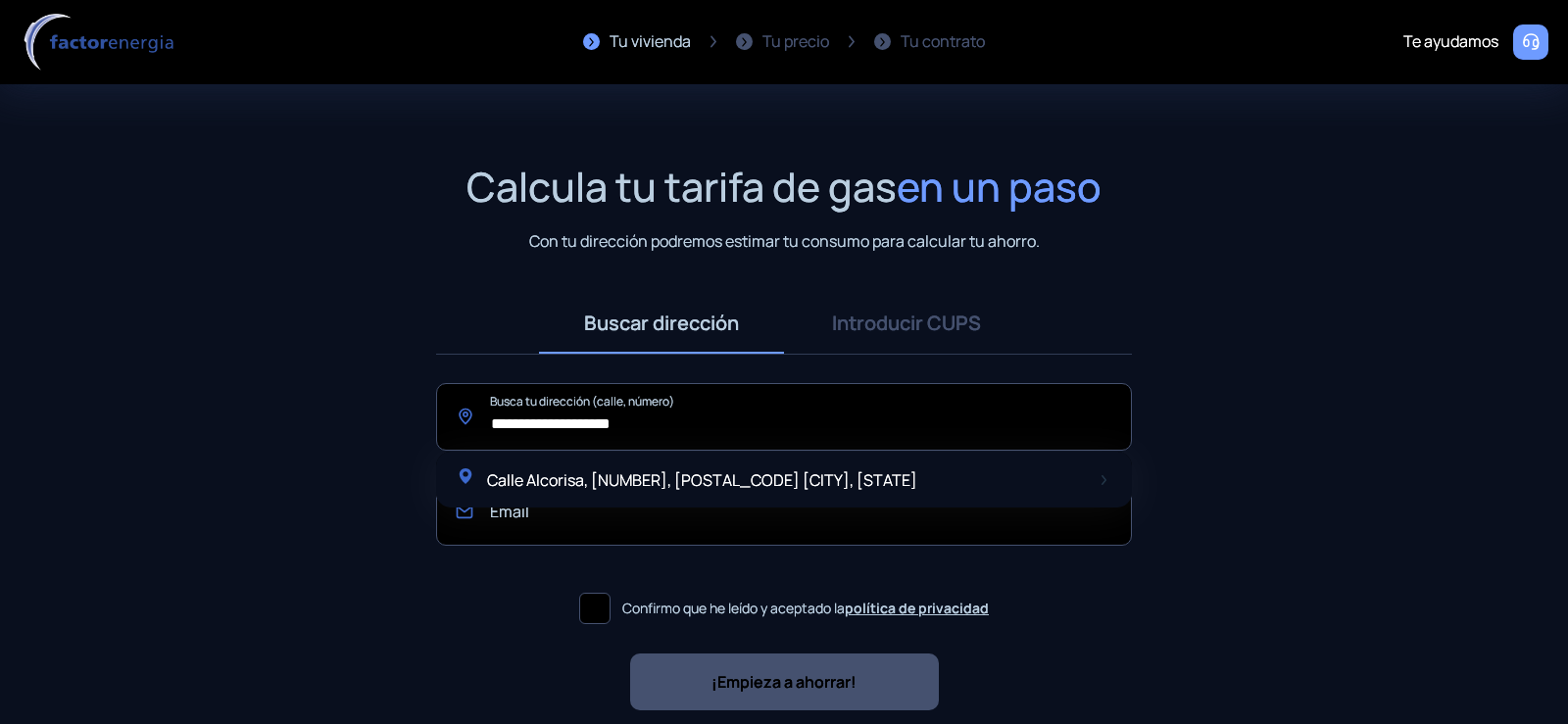 type on "**********" 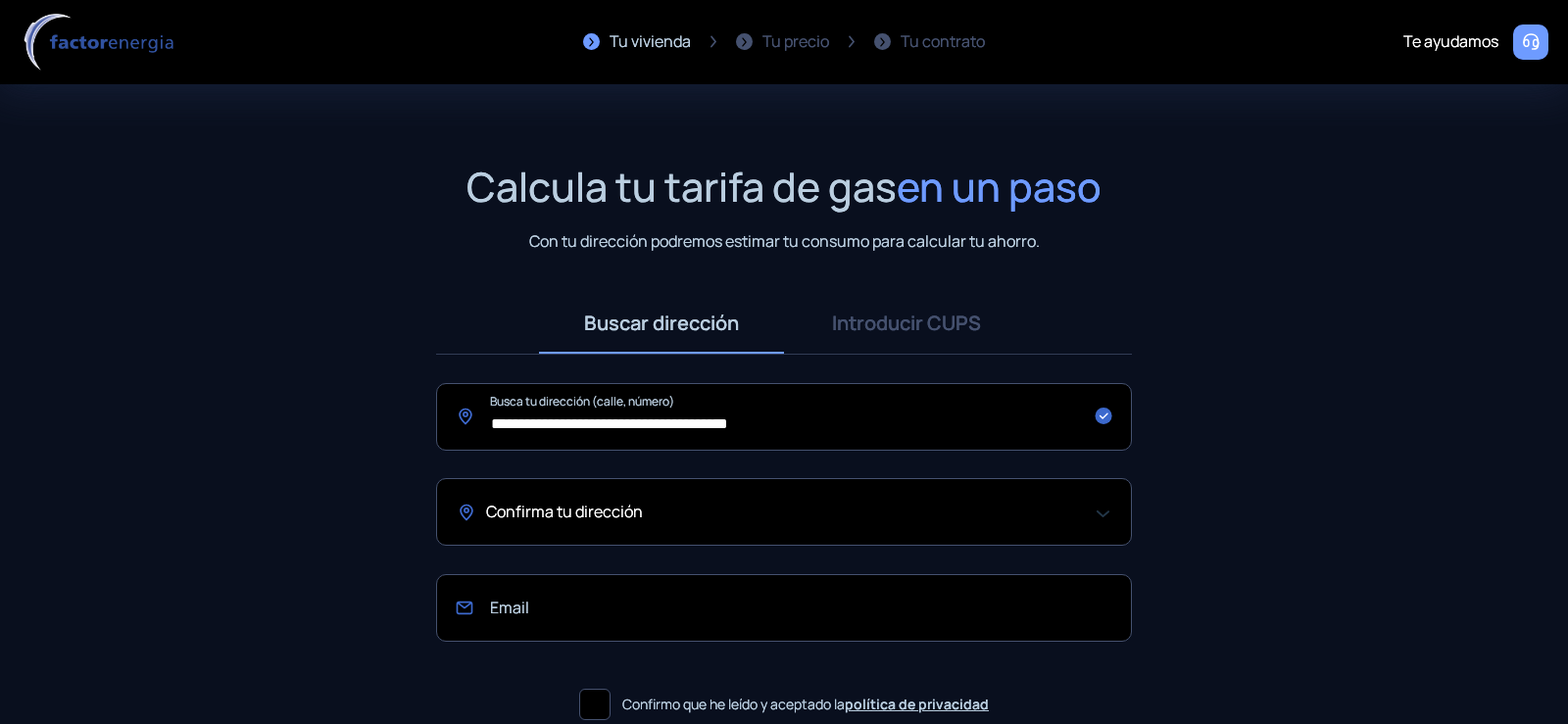 click on "Confirma tu dirección" at bounding box center (779, 512) 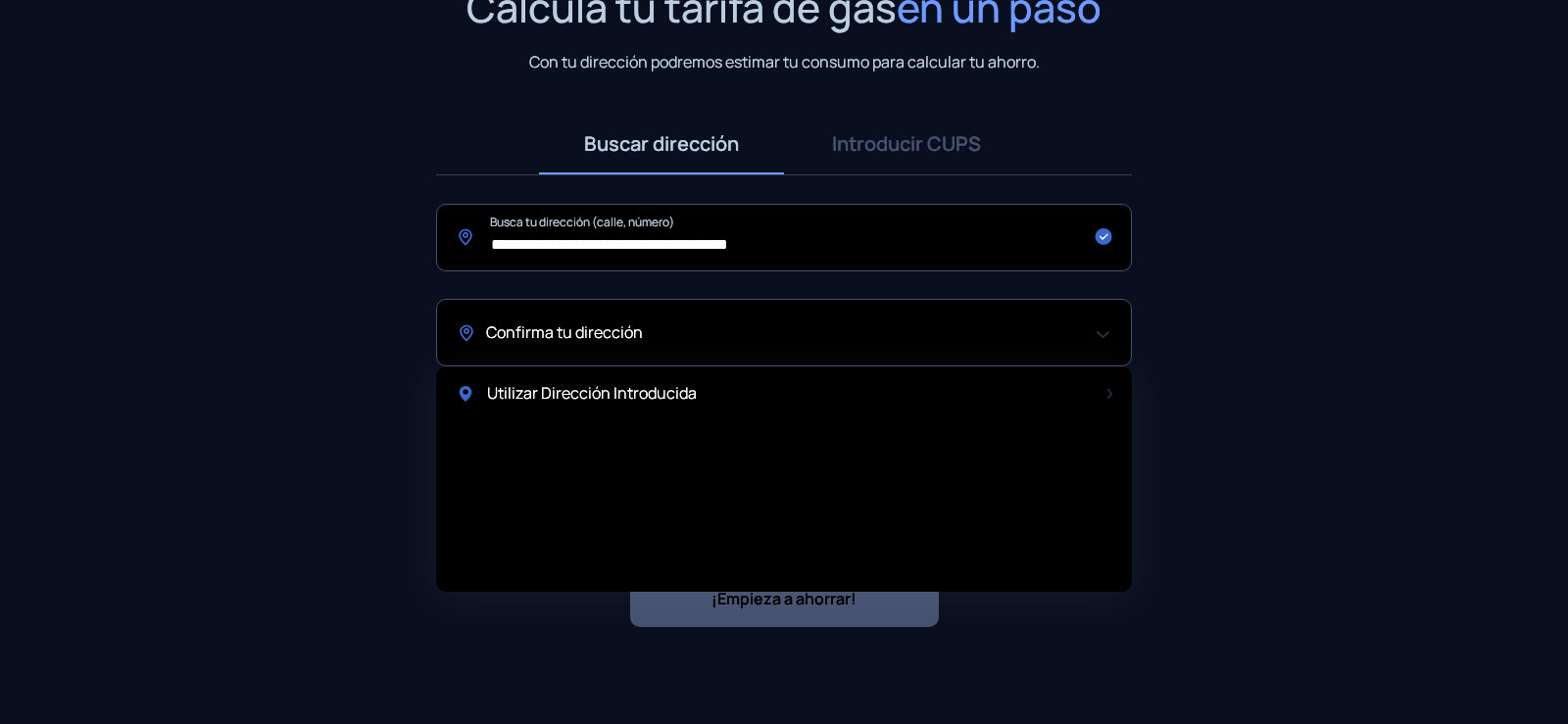 scroll, scrollTop: 180, scrollLeft: 0, axis: vertical 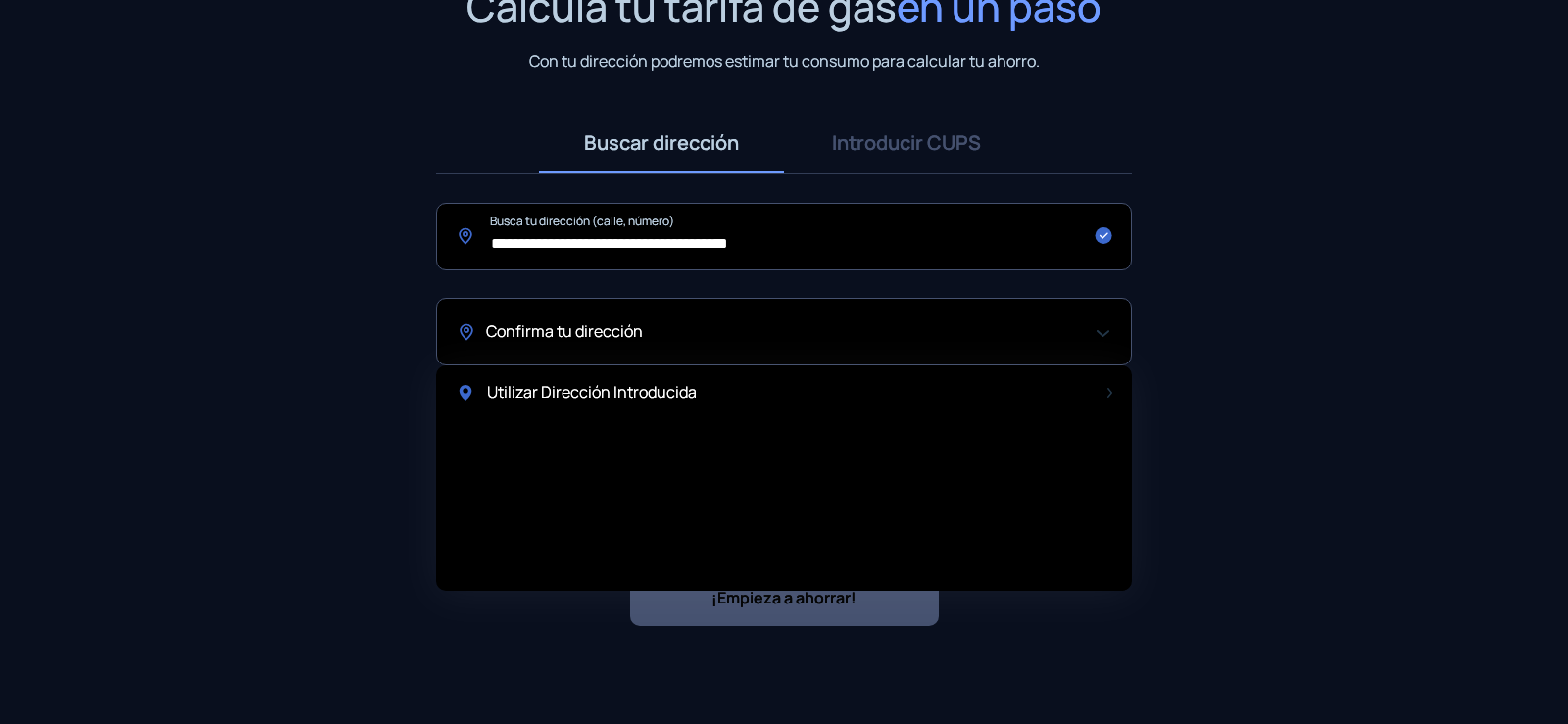 click on "Utilizar Dirección Introducida" at bounding box center [784, 478] 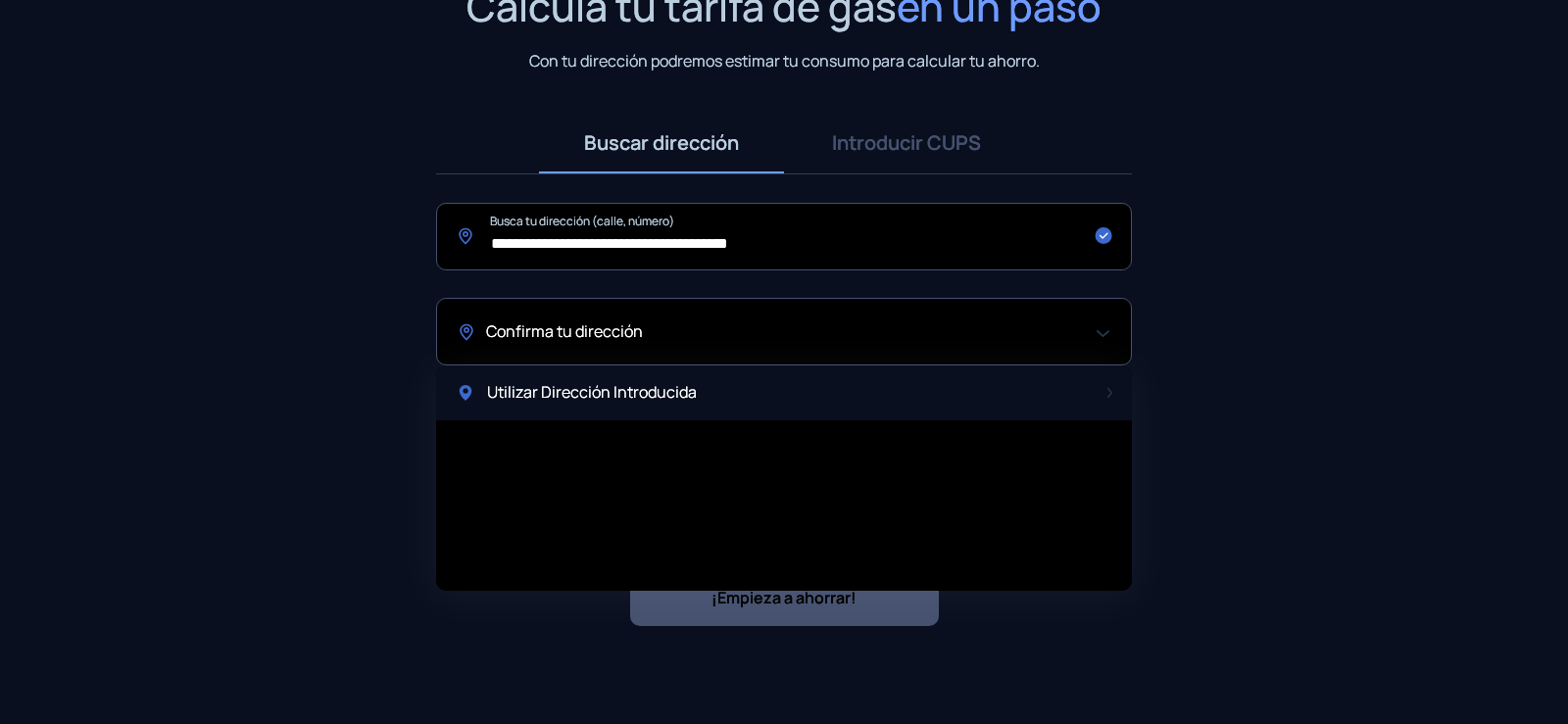 click on "Utilizar Dirección Introducida" at bounding box center [784, 393] 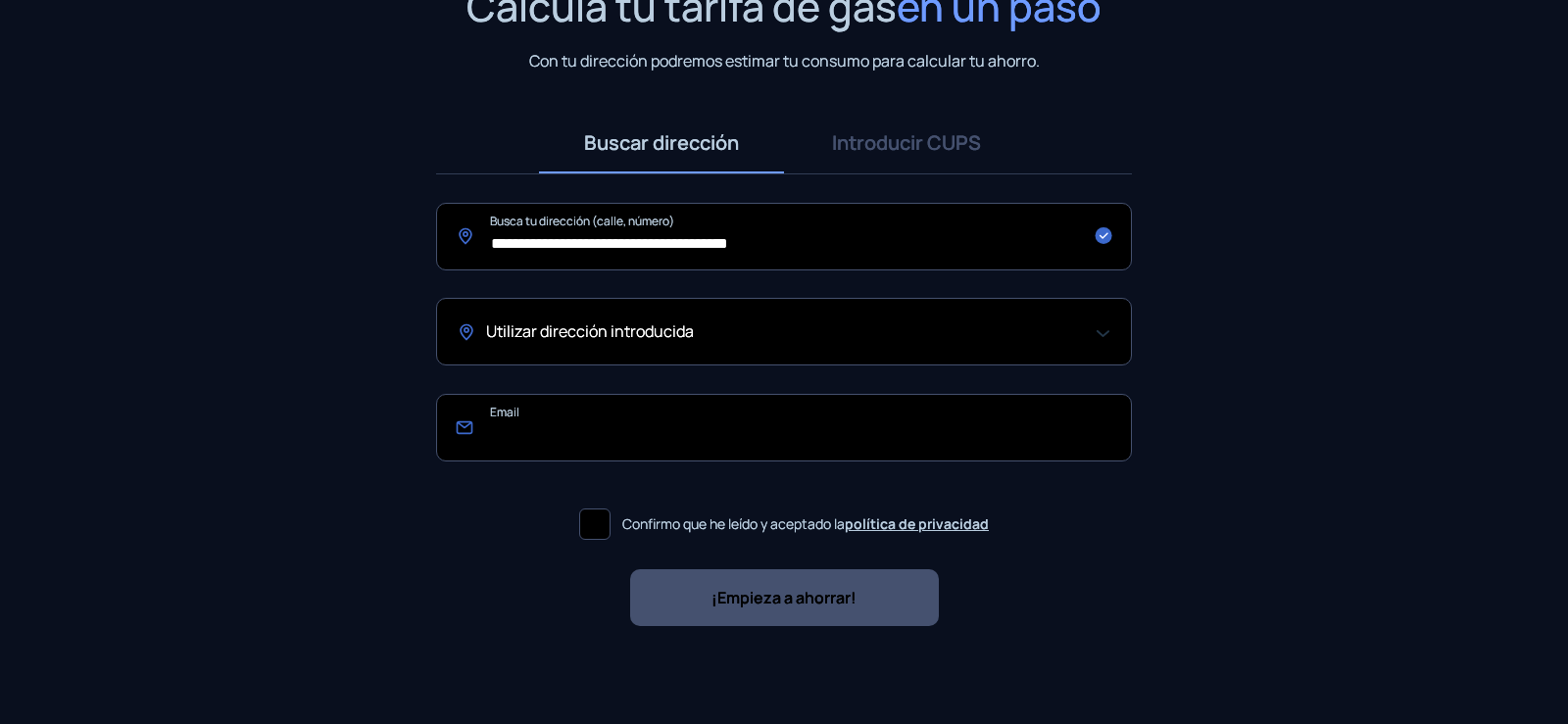 click at bounding box center [784, 427] 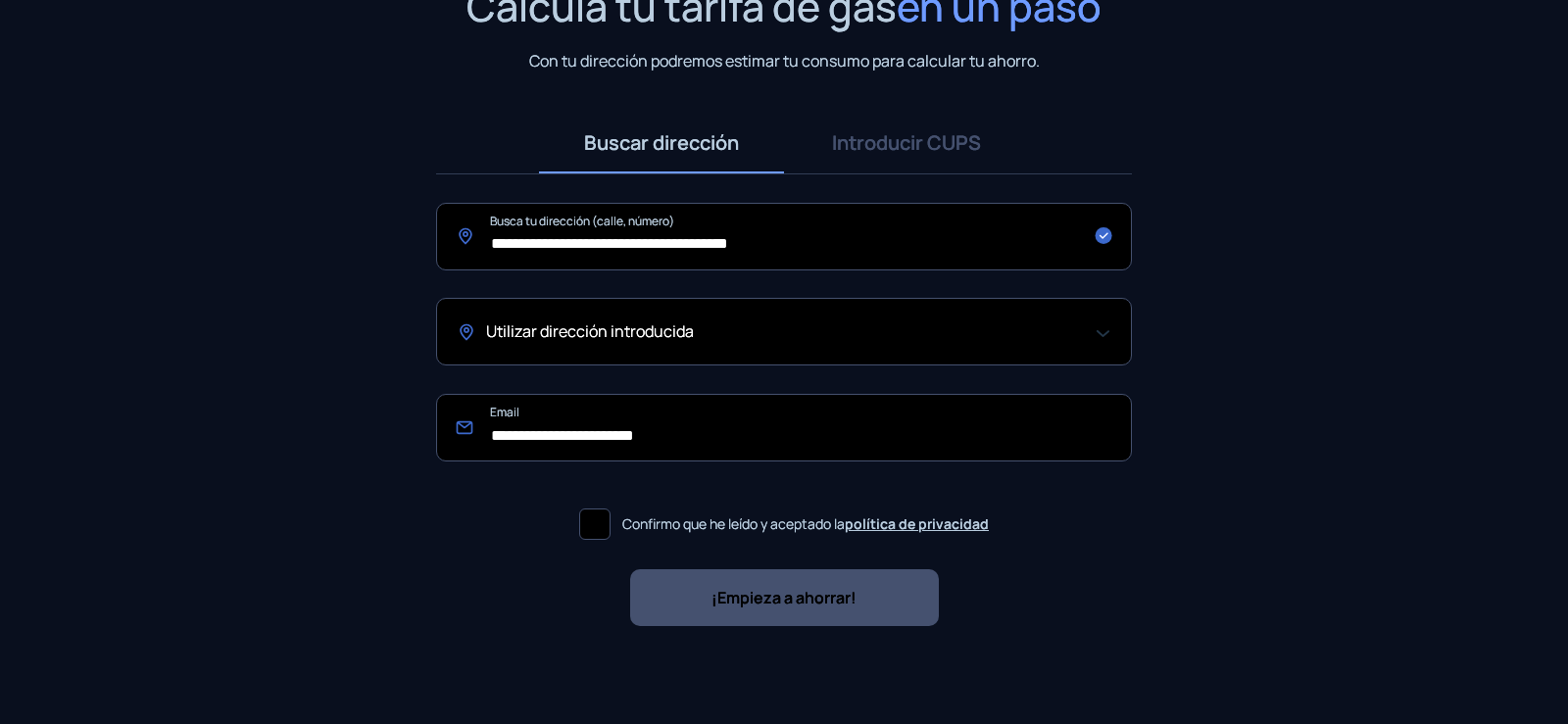 type on "**********" 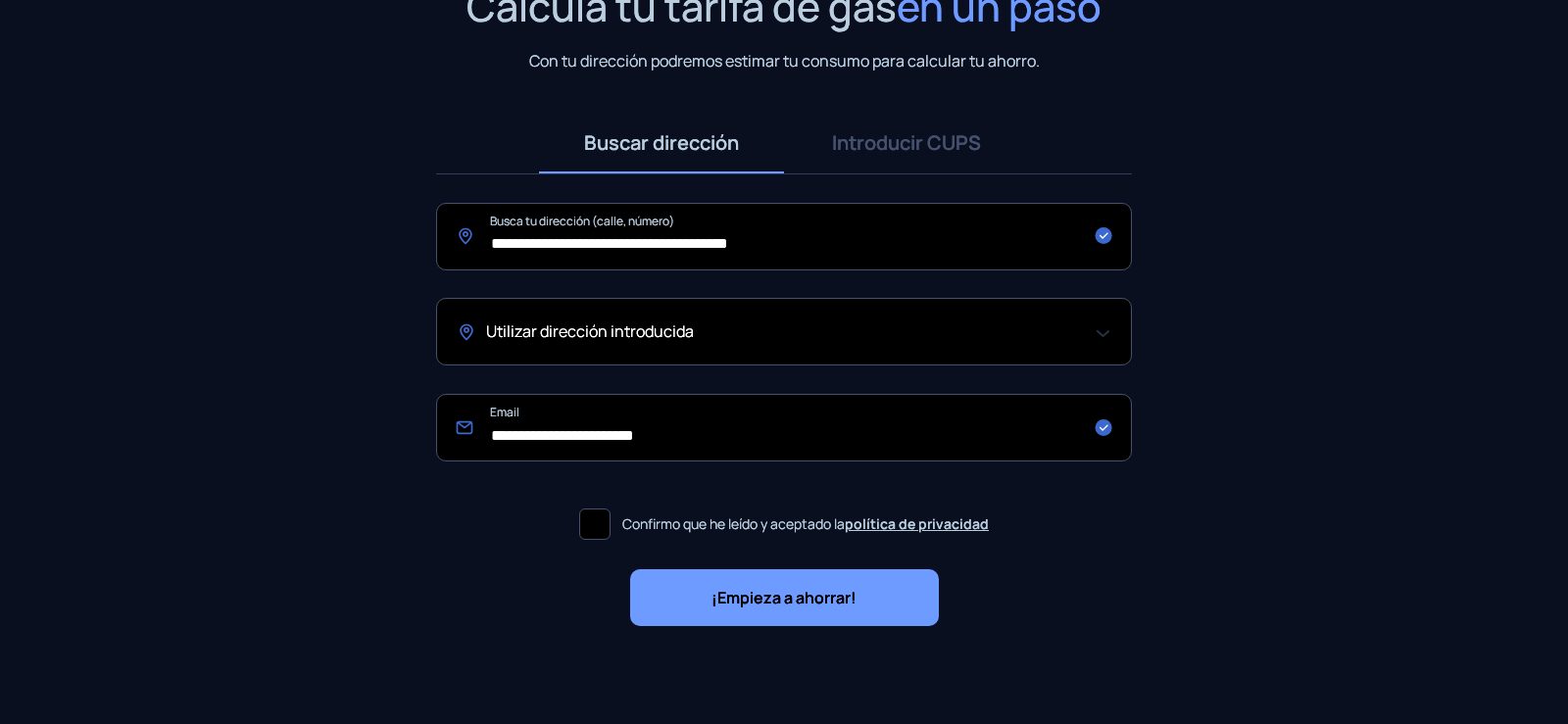click on "¡Empieza a ahorrar!" at bounding box center [784, 598] 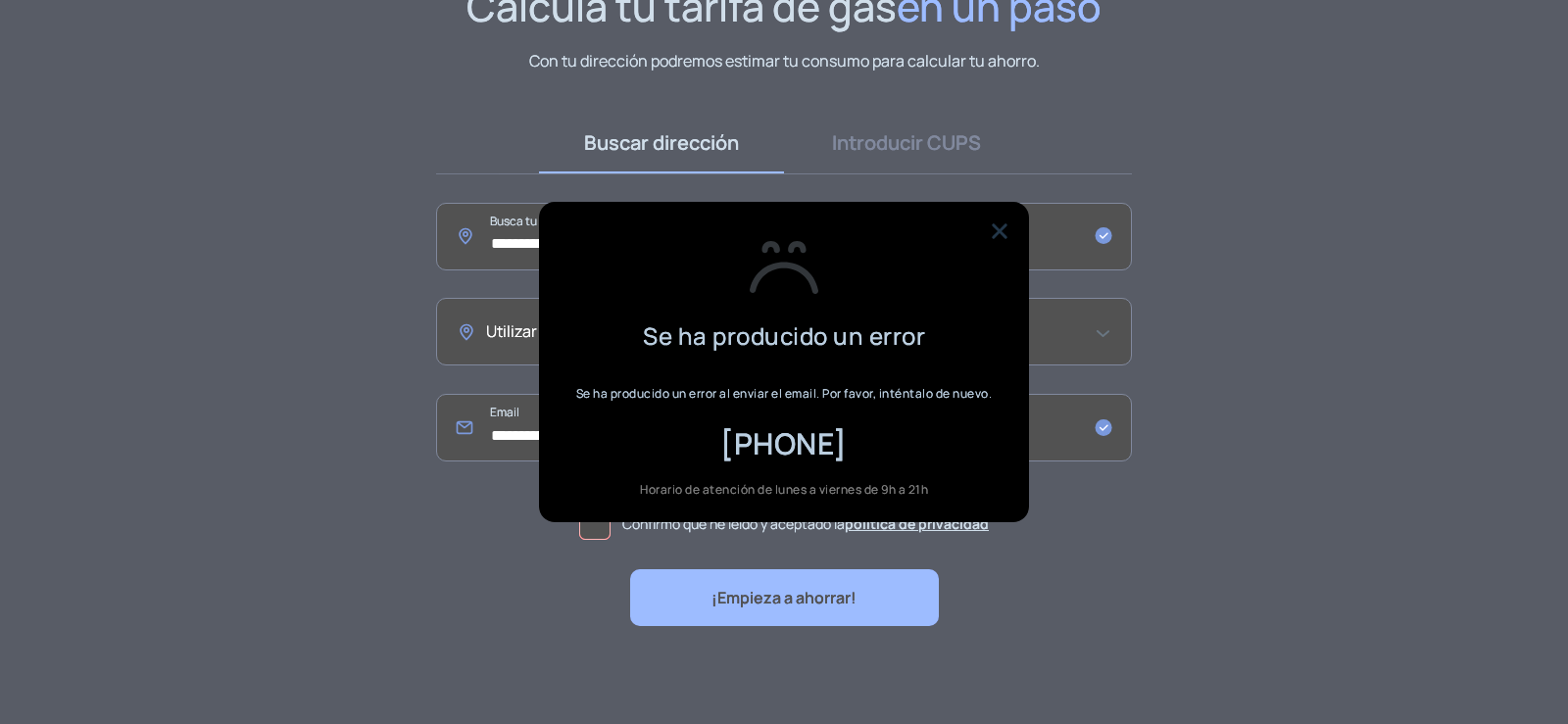 scroll, scrollTop: 0, scrollLeft: 0, axis: both 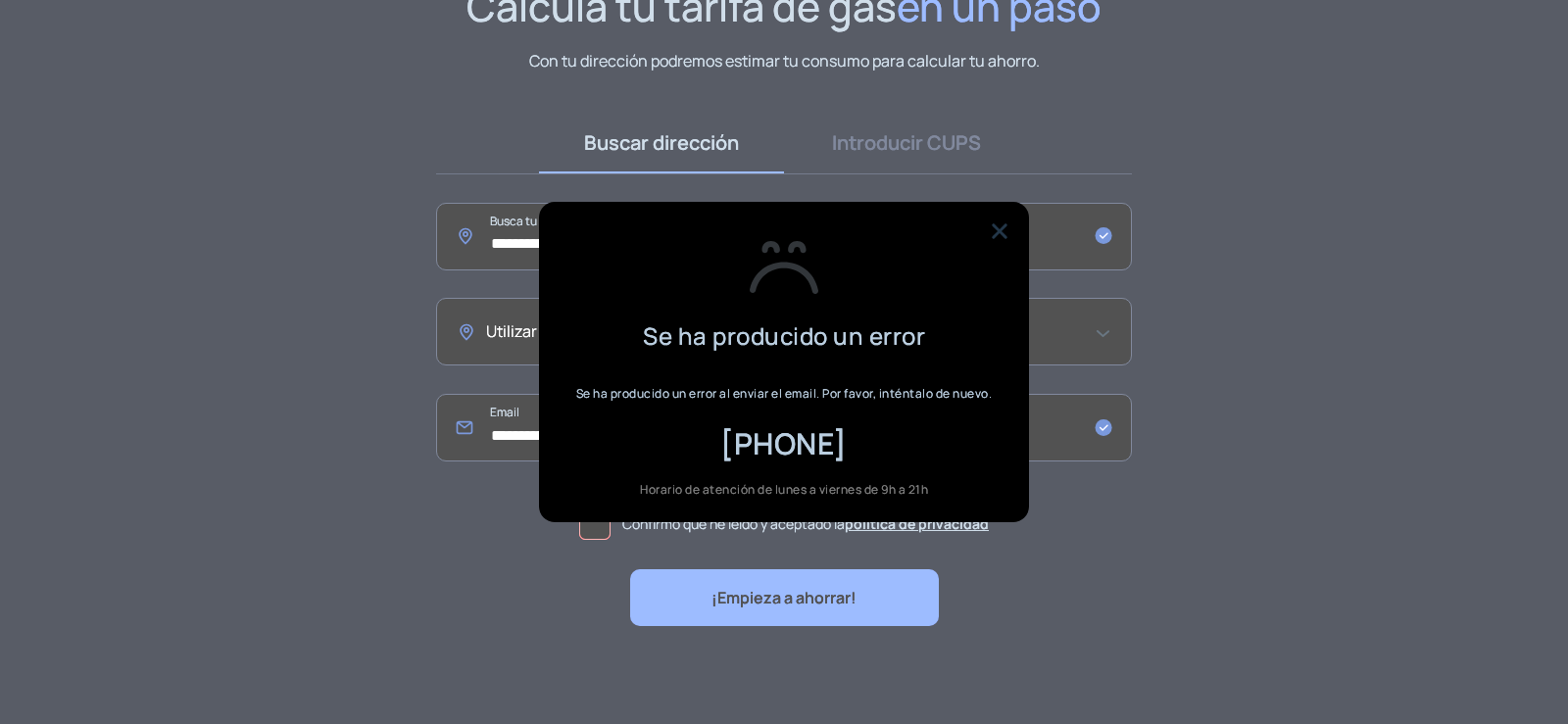 click at bounding box center [1000, 231] 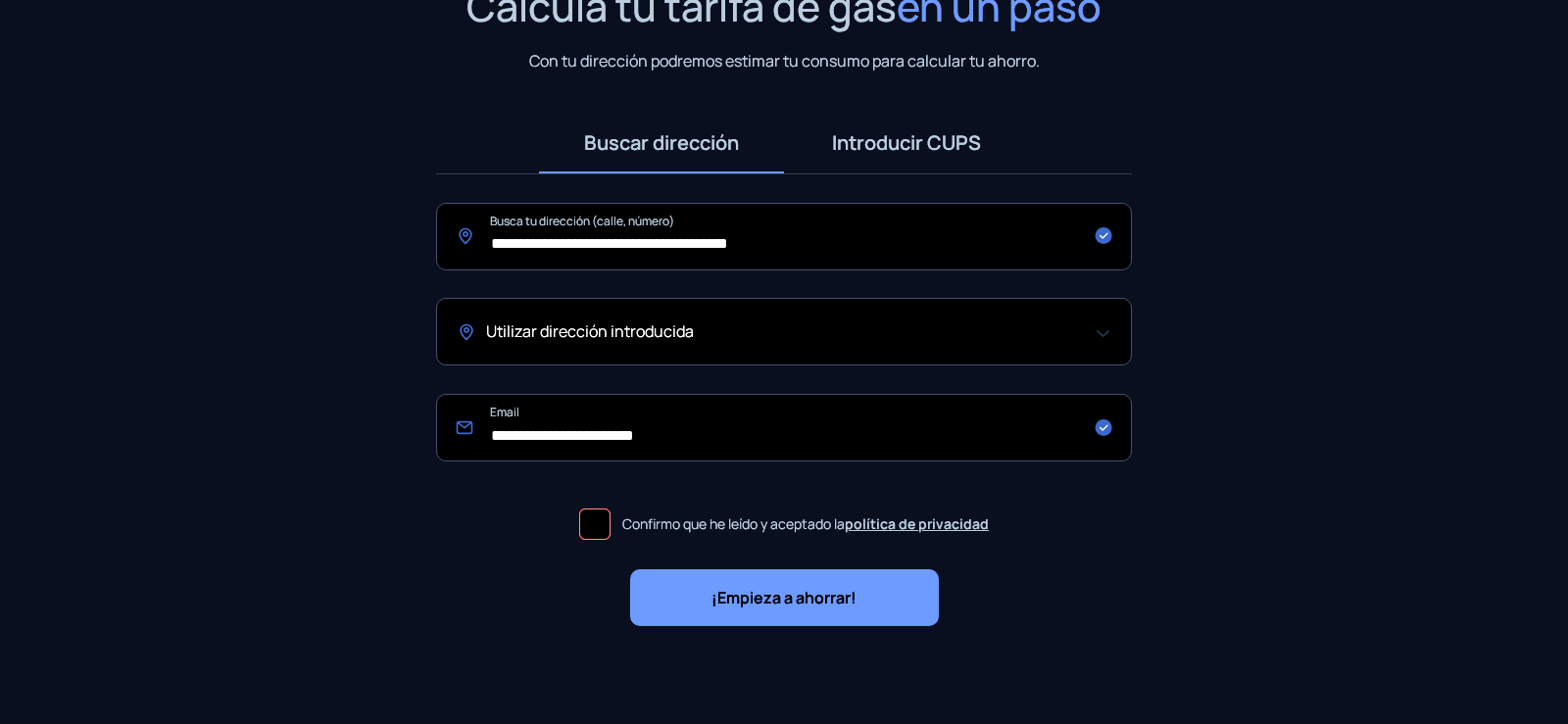 click on "Introducir CUPS" at bounding box center (906, 143) 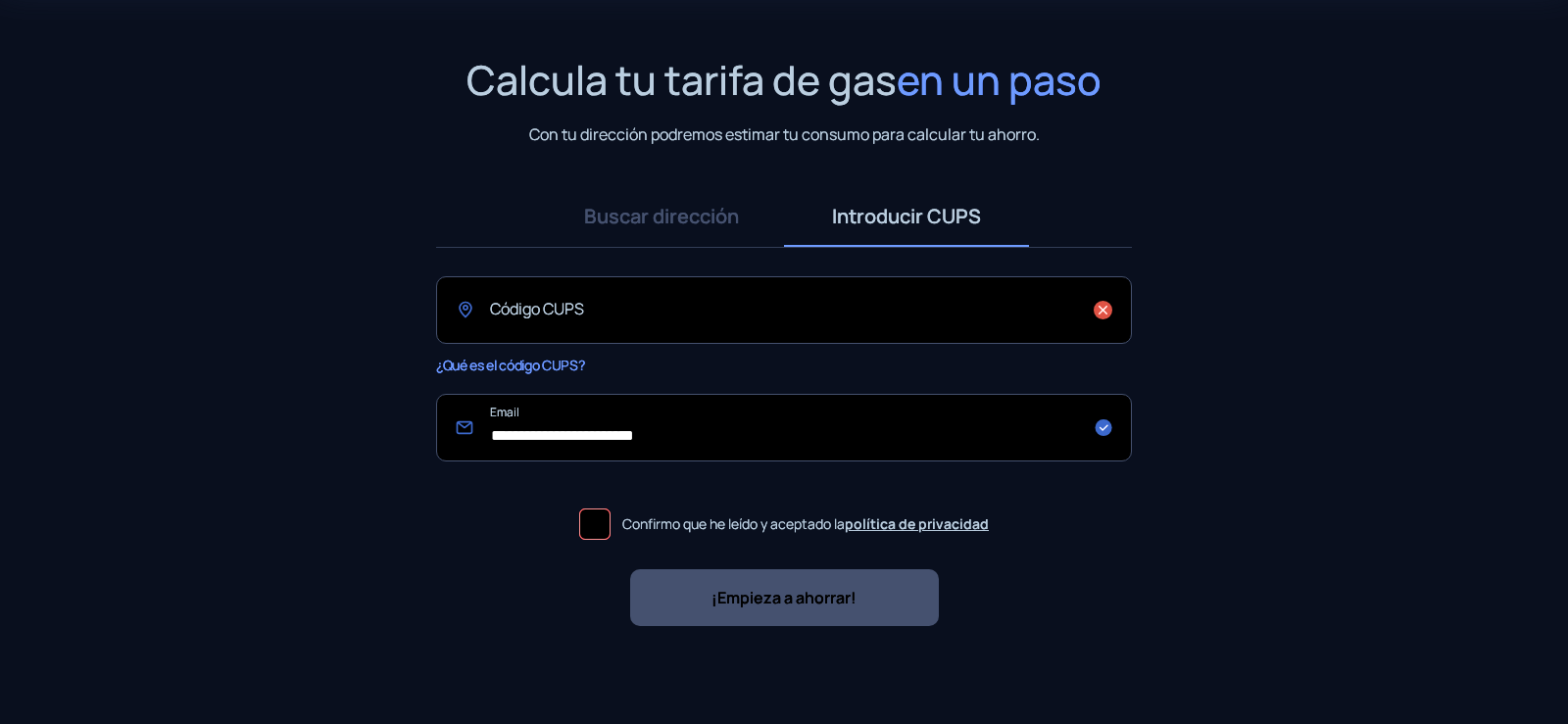 scroll, scrollTop: 107, scrollLeft: 0, axis: vertical 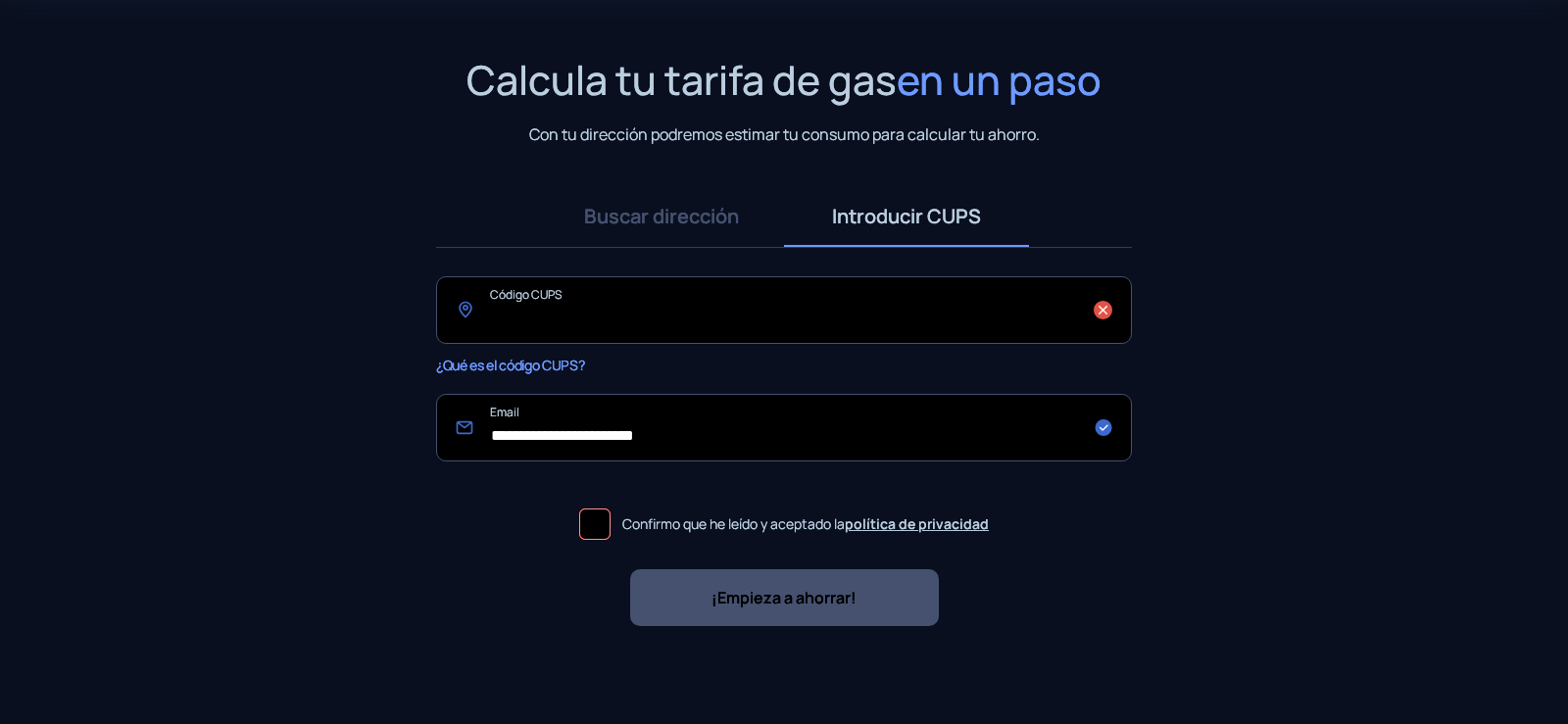 click at bounding box center [784, 310] 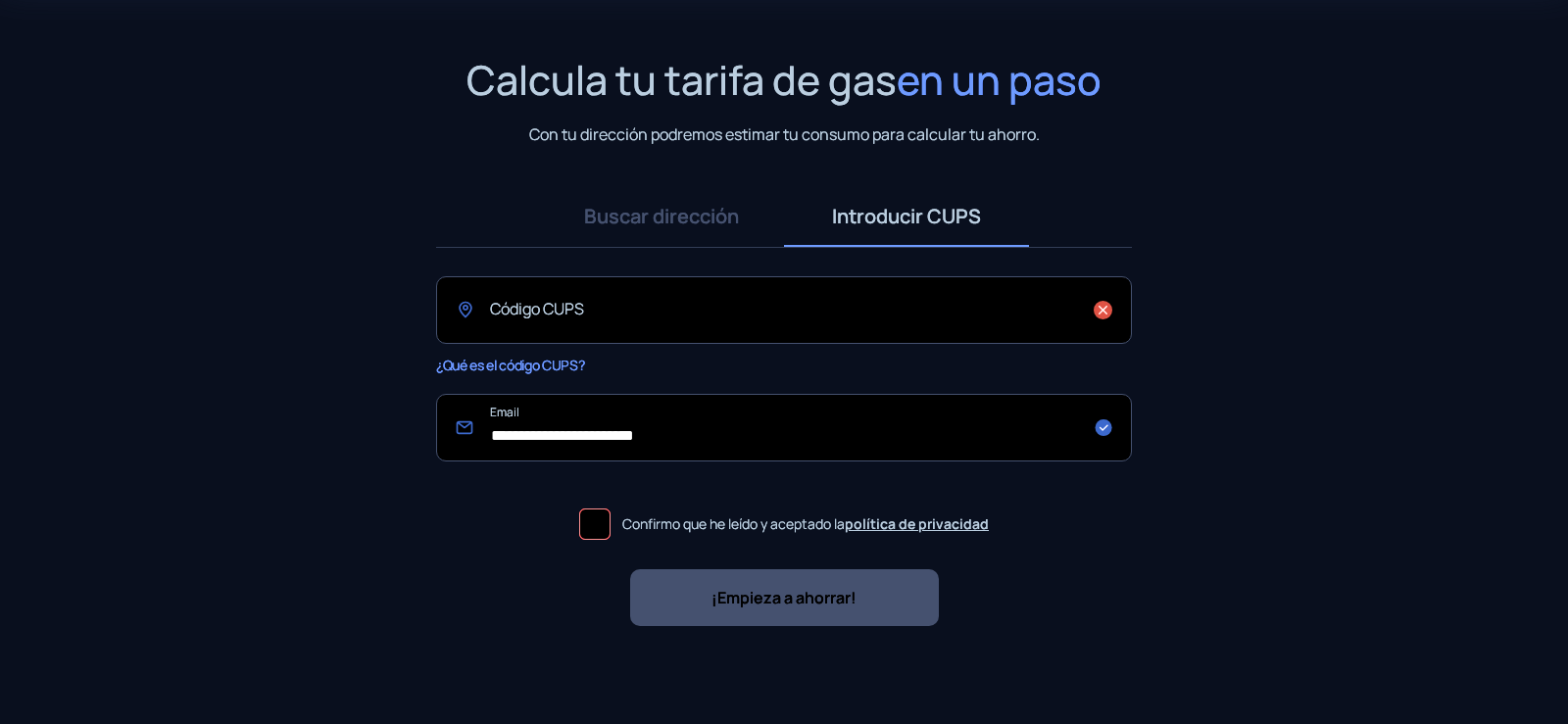 click on "**********" at bounding box center (784, 367) 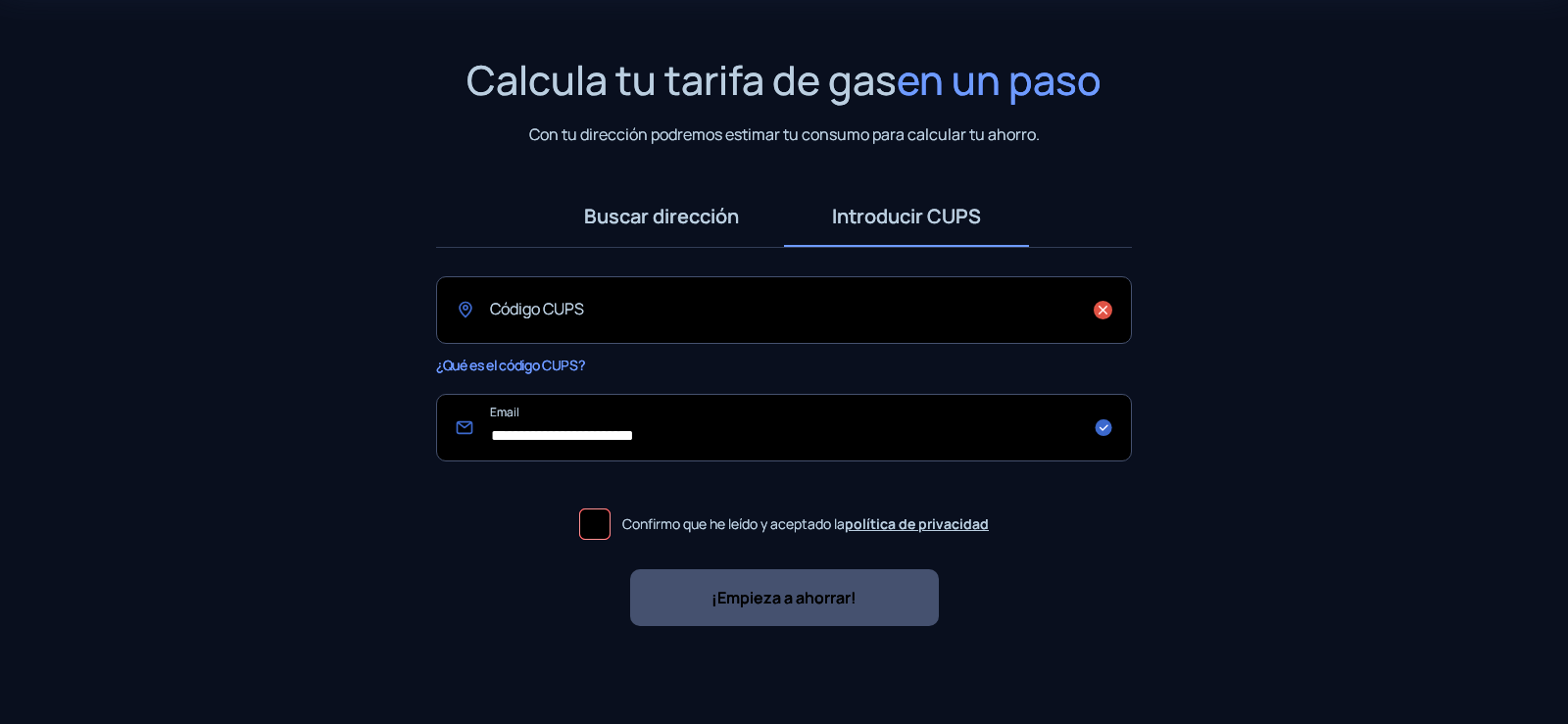 click on "Buscar dirección" at bounding box center [662, 217] 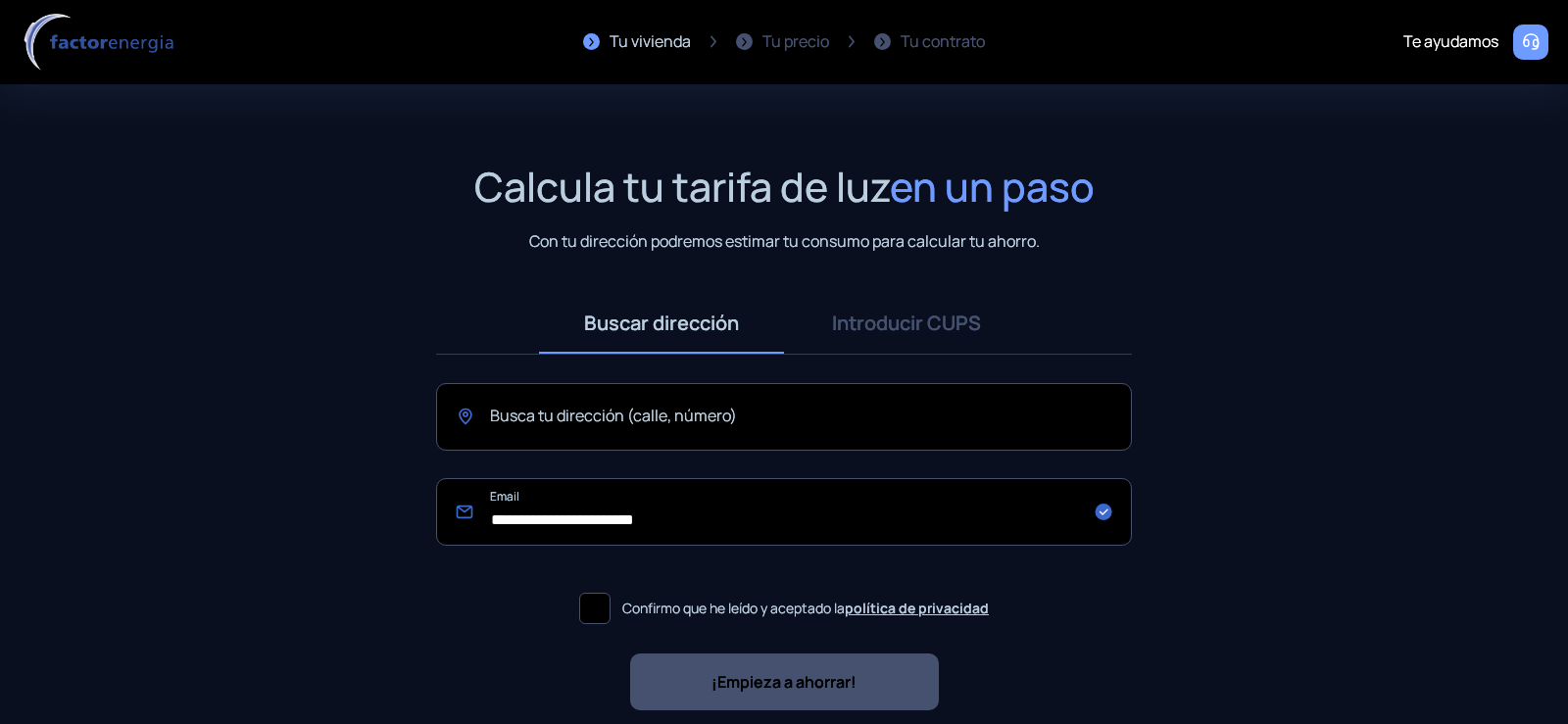 scroll, scrollTop: 0, scrollLeft: 0, axis: both 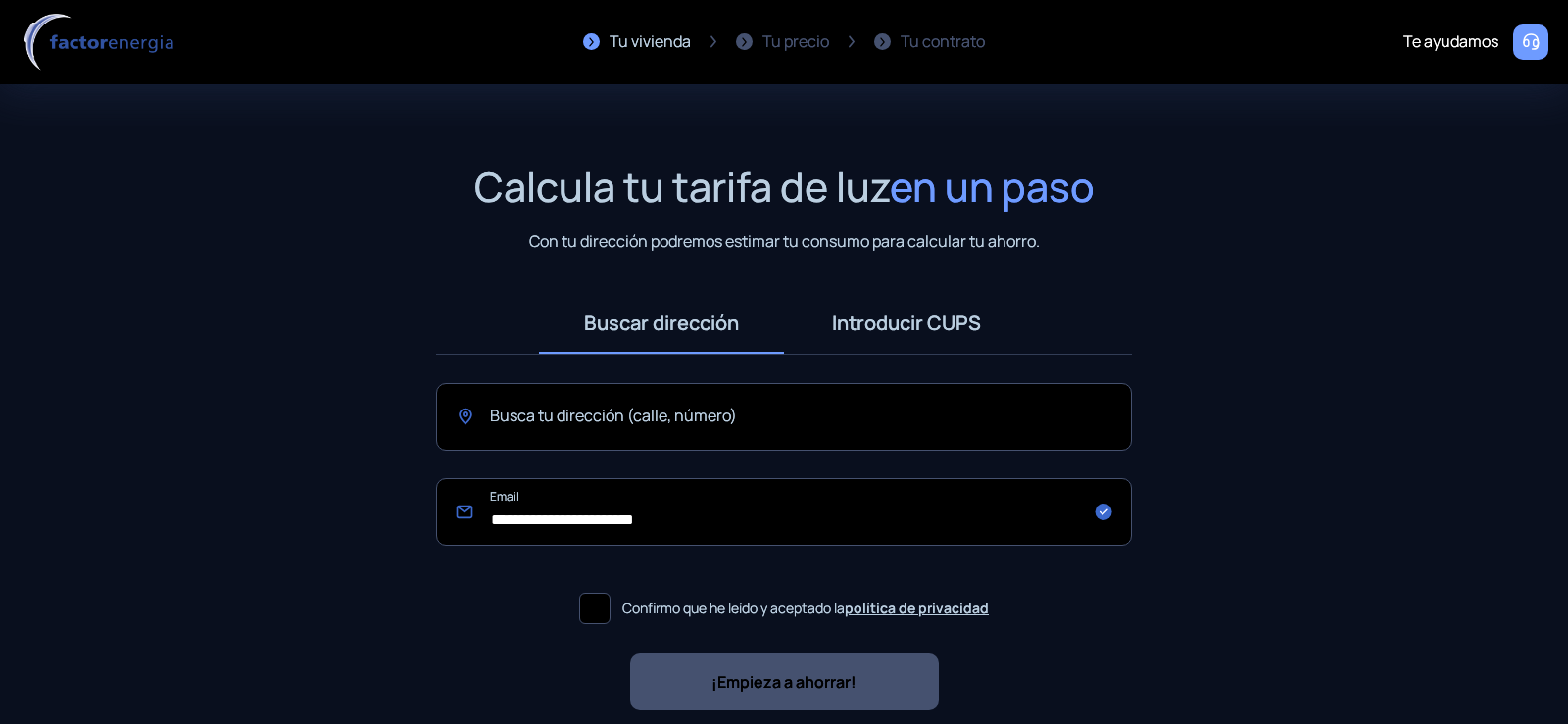 click on "Introducir CUPS" at bounding box center (906, 323) 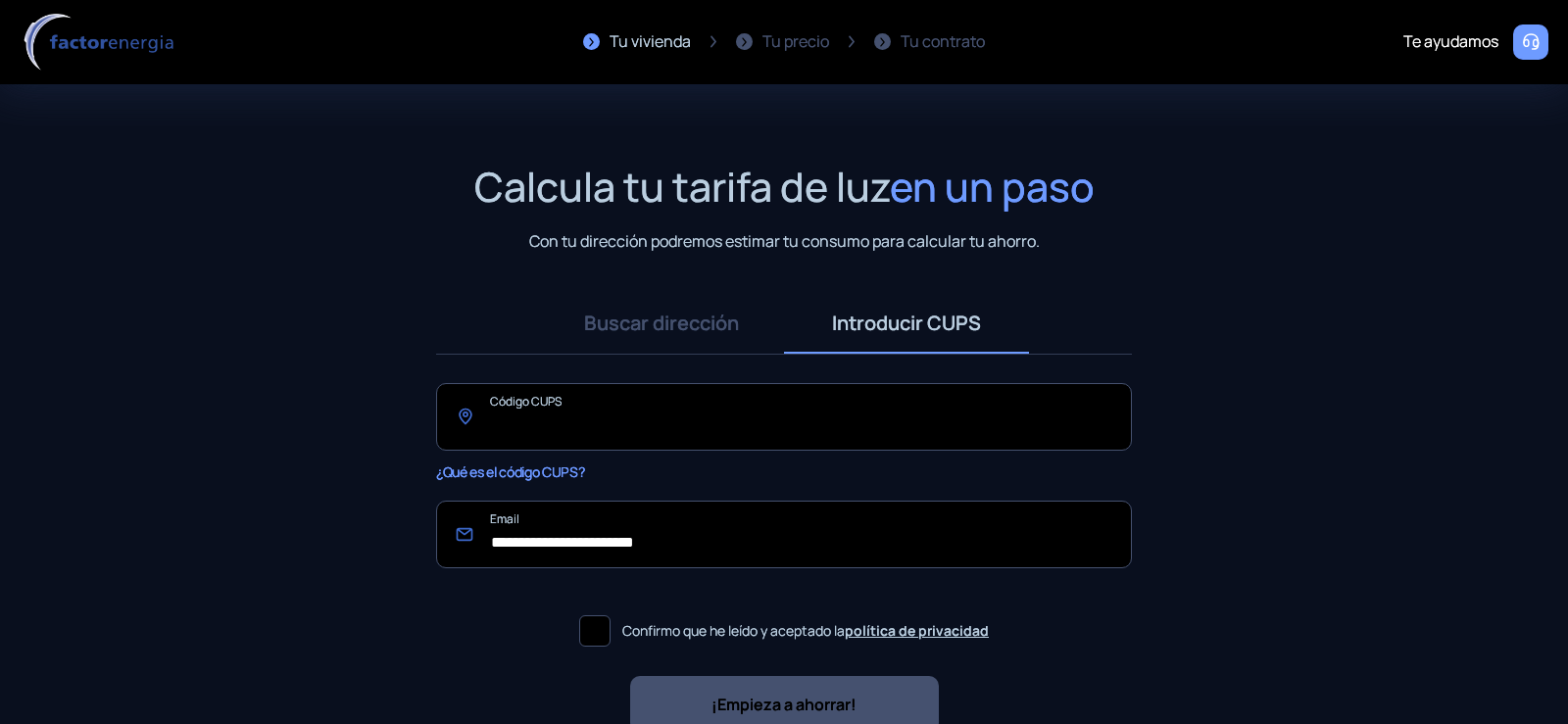 click at bounding box center (784, 416) 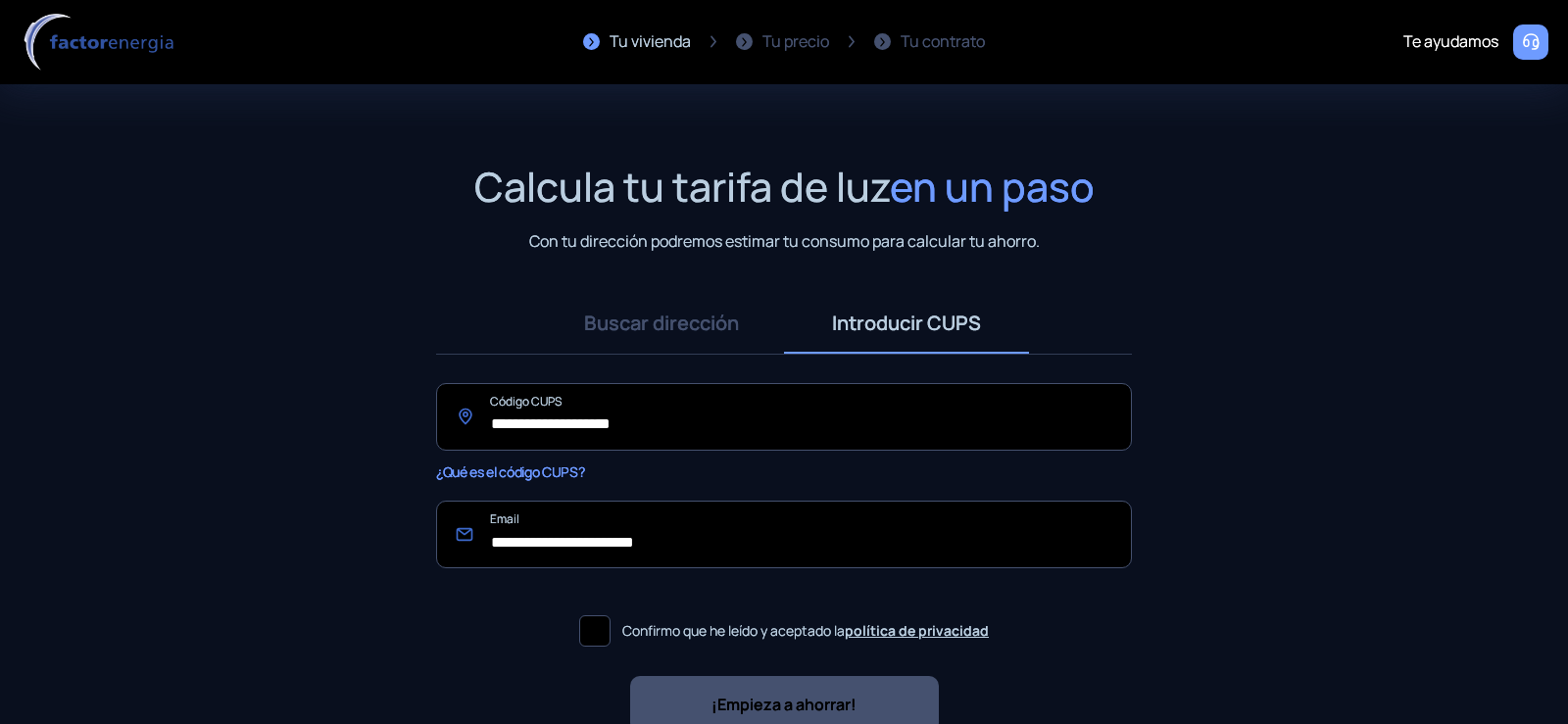 type on "**********" 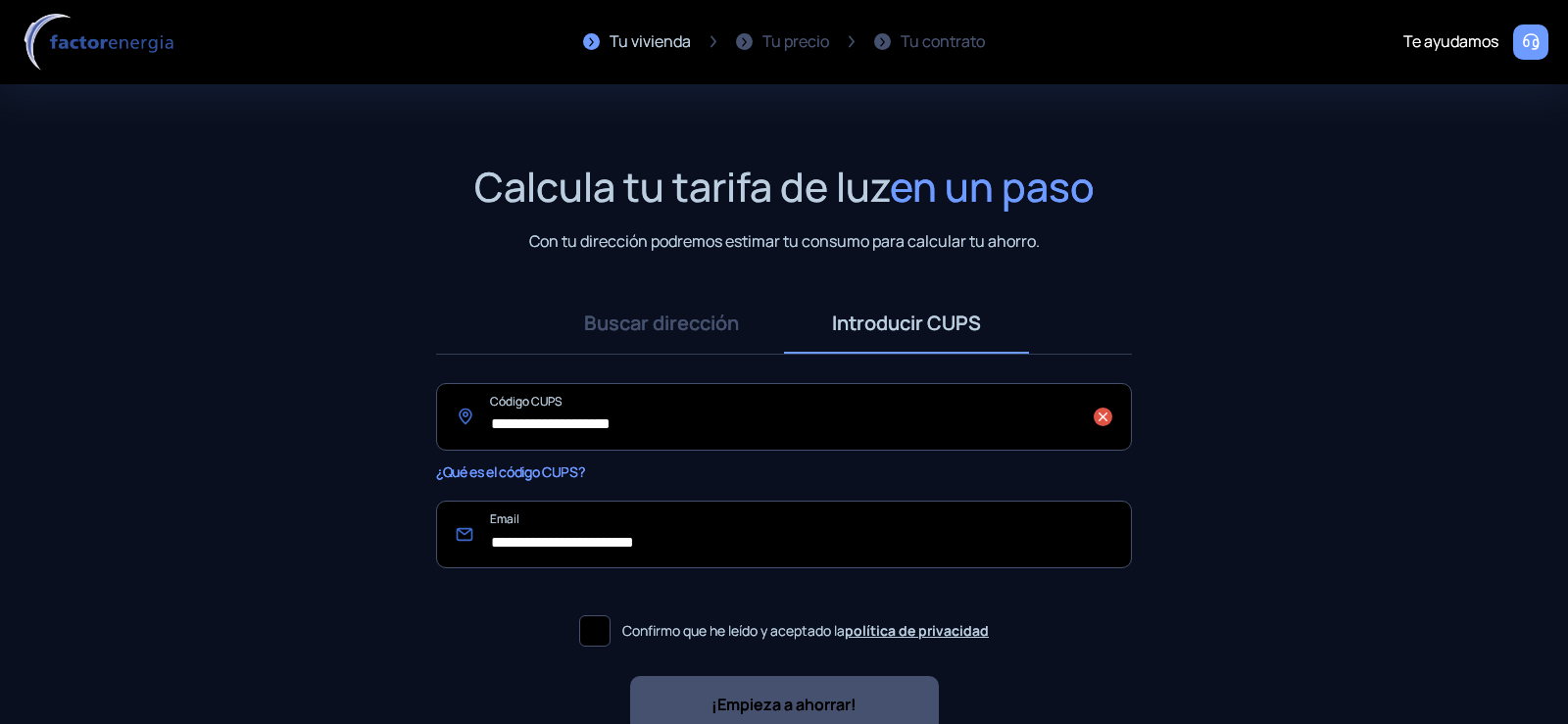 click on "¡Empieza a ahorrar! "Excelente servicio y atención al cliente" "Respeto por el cliente y variedad de tarifas" "Todo genial y muy rápido" "Rapidez y buen trato al cliente"" at bounding box center [784, 704] 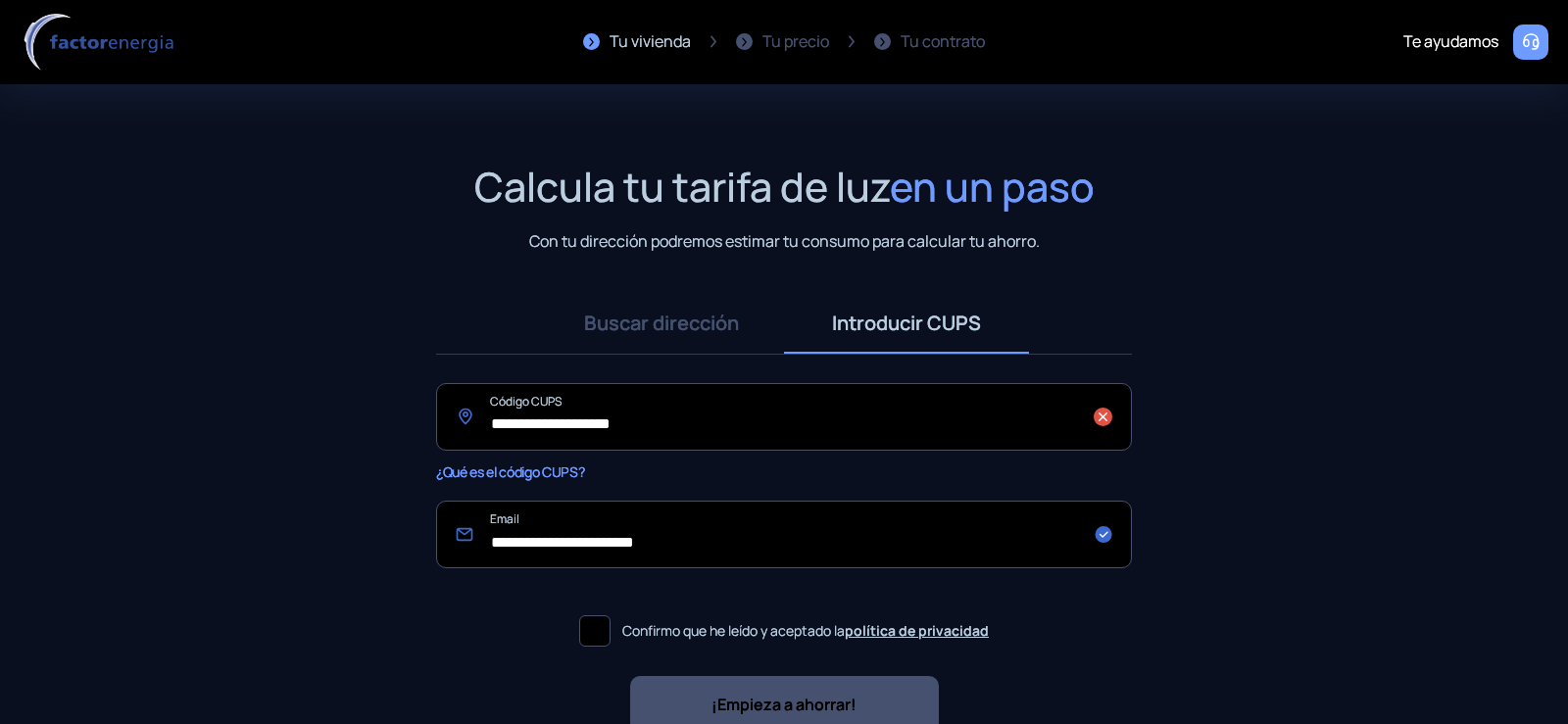scroll, scrollTop: 107, scrollLeft: 0, axis: vertical 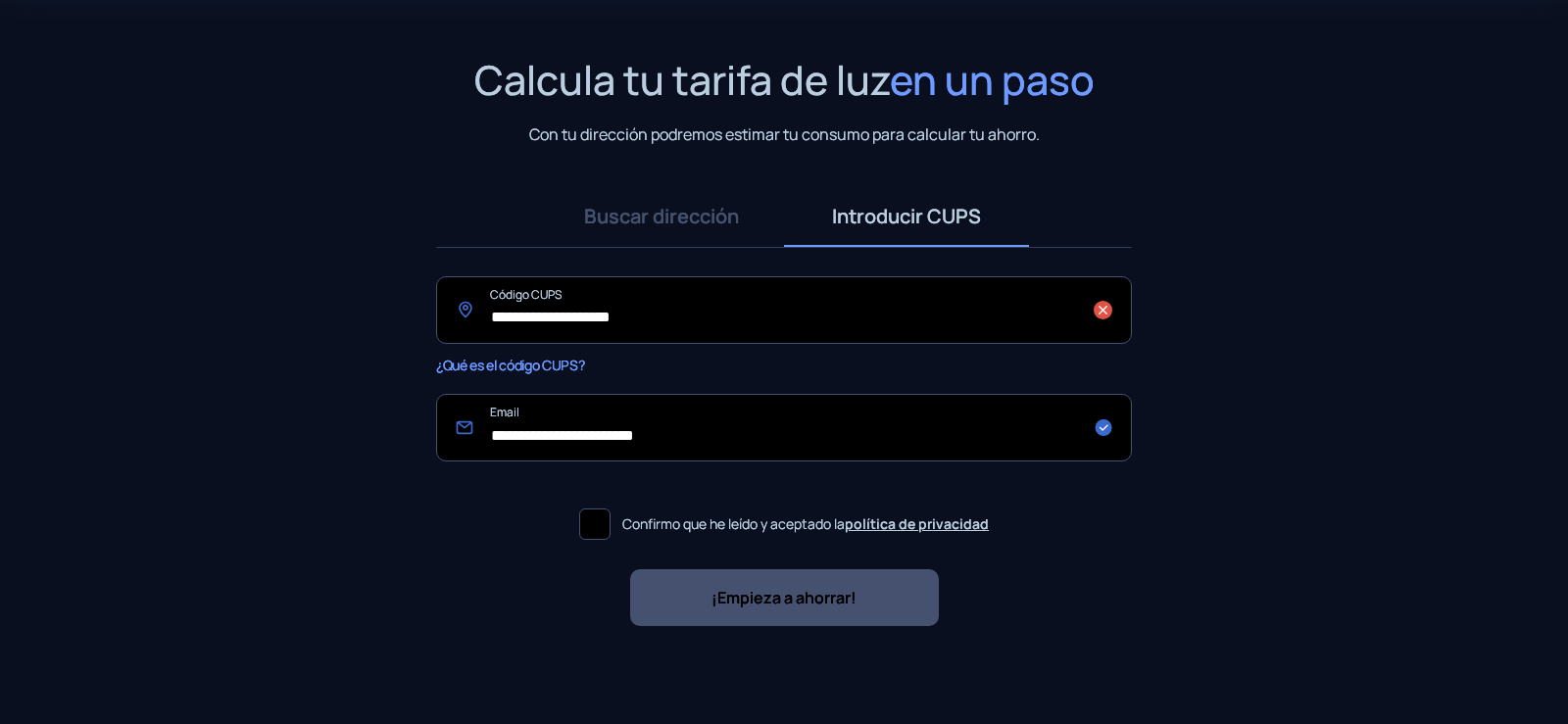 click on "**********" at bounding box center [784, 310] 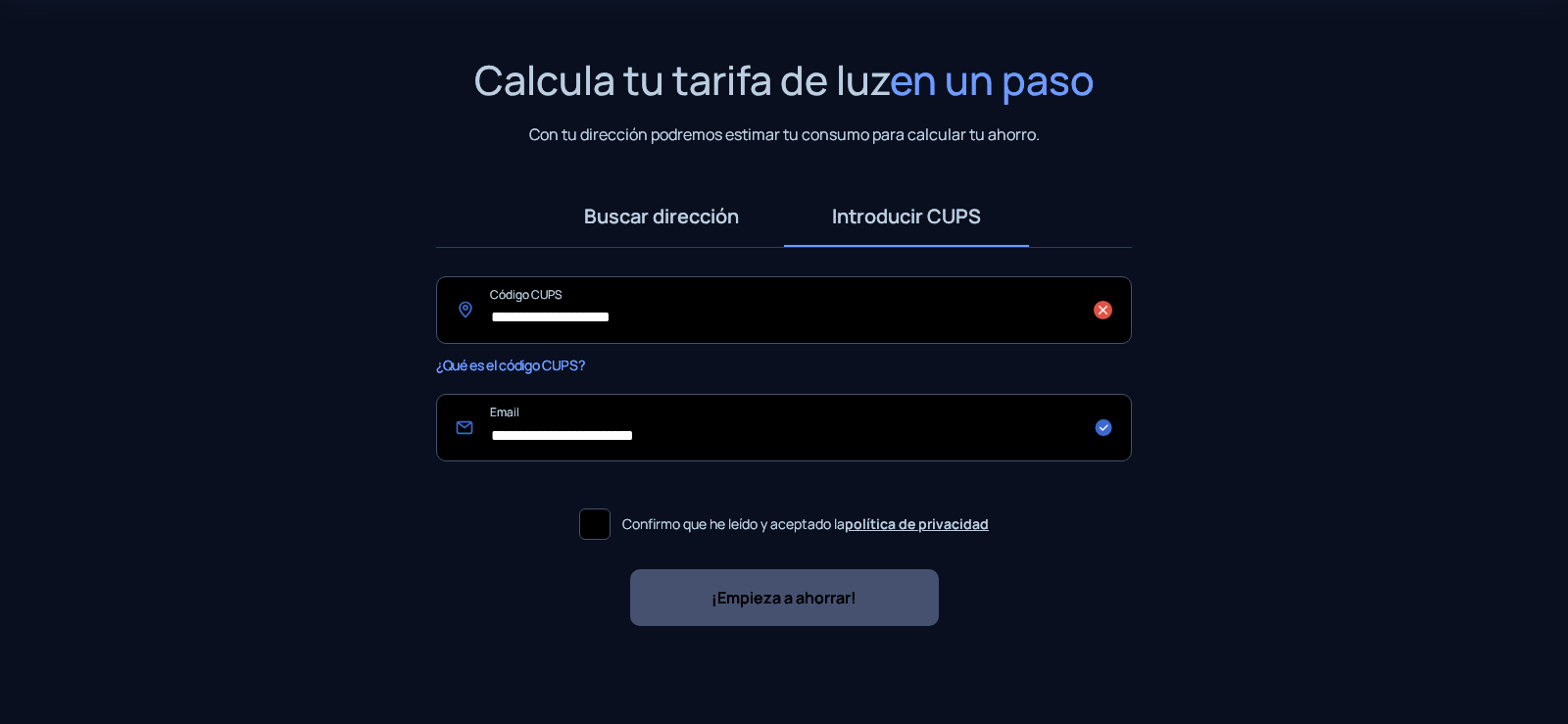 click on "Buscar dirección" at bounding box center (662, 217) 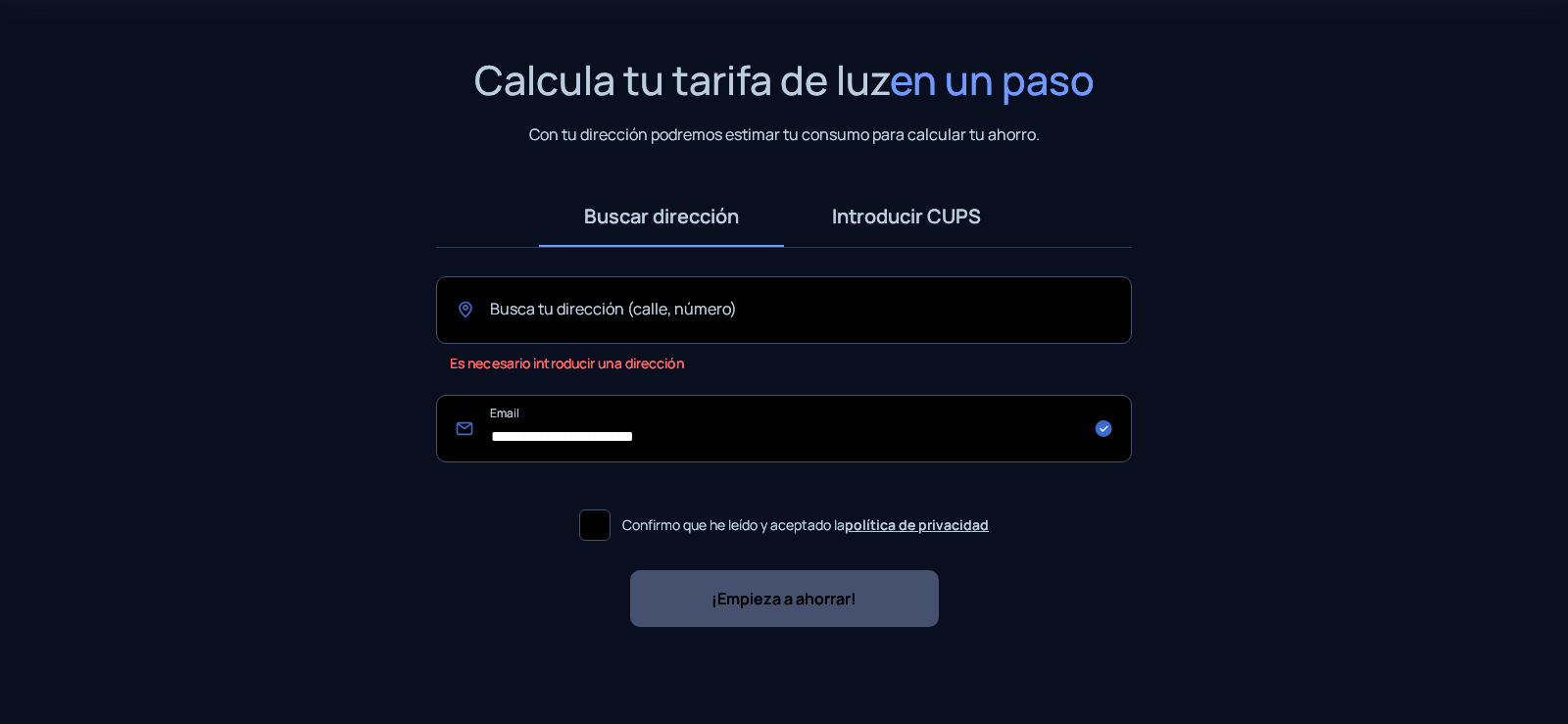 click on "Introducir CUPS" at bounding box center (906, 217) 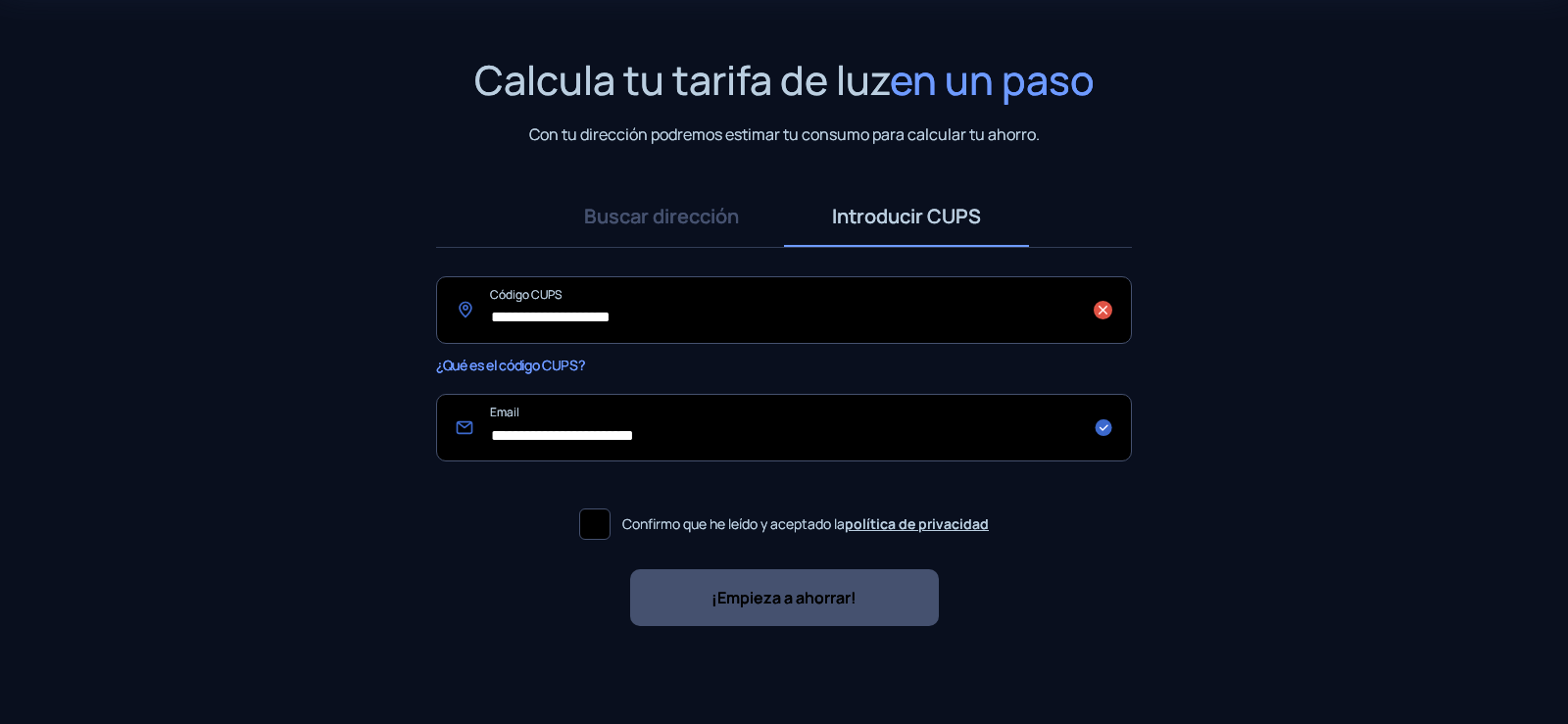 click on "**********" at bounding box center [784, 310] 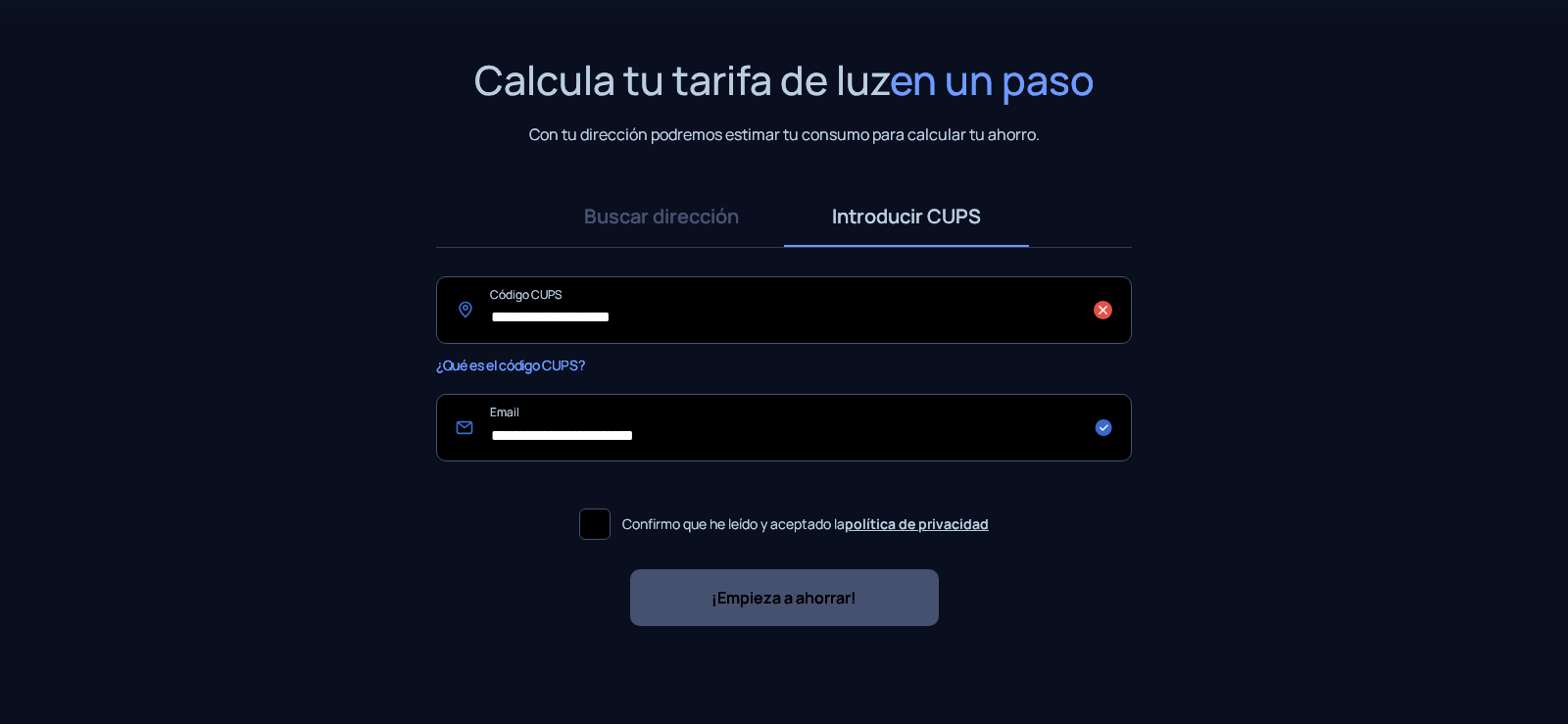 click on "**********" at bounding box center (784, 310) 